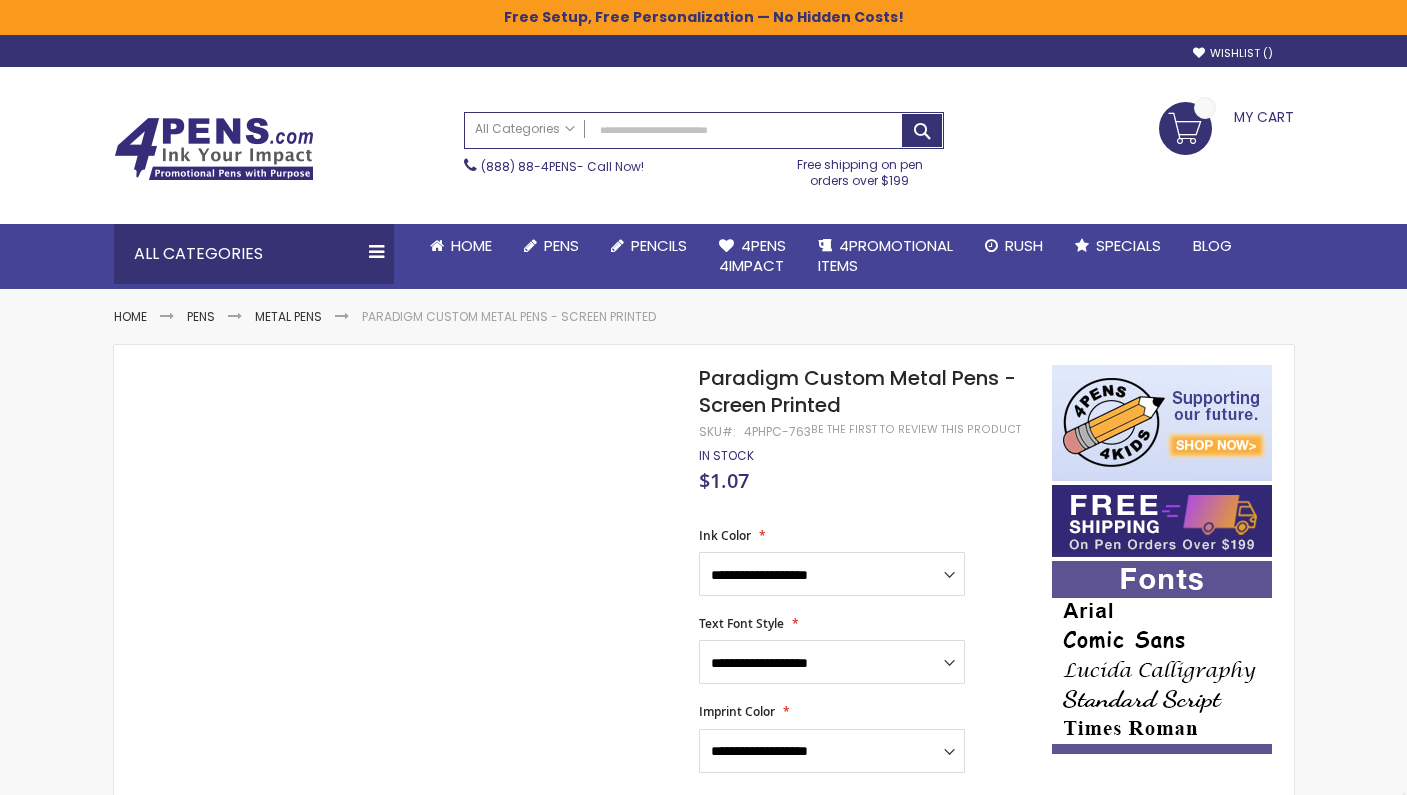 scroll, scrollTop: 276, scrollLeft: 0, axis: vertical 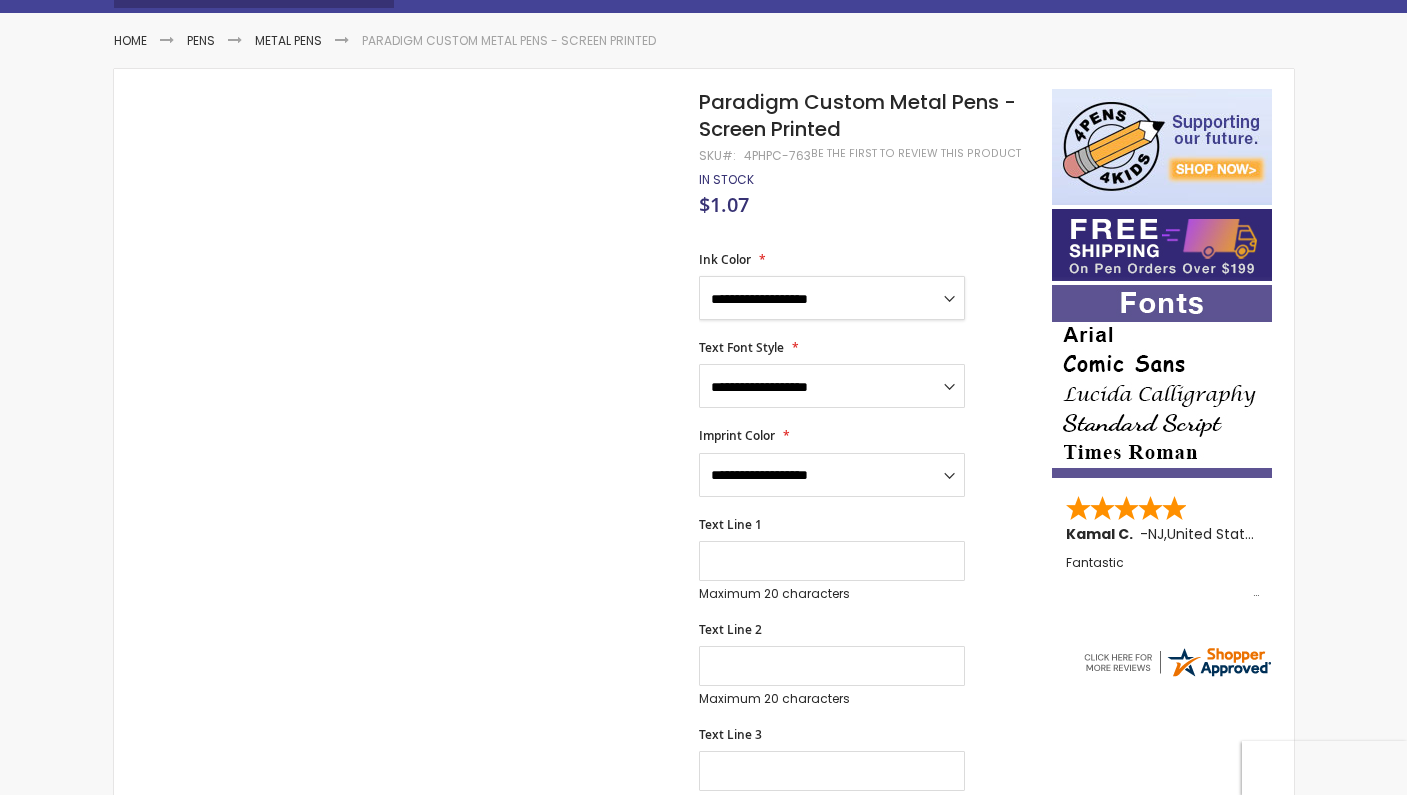 select on "*****" 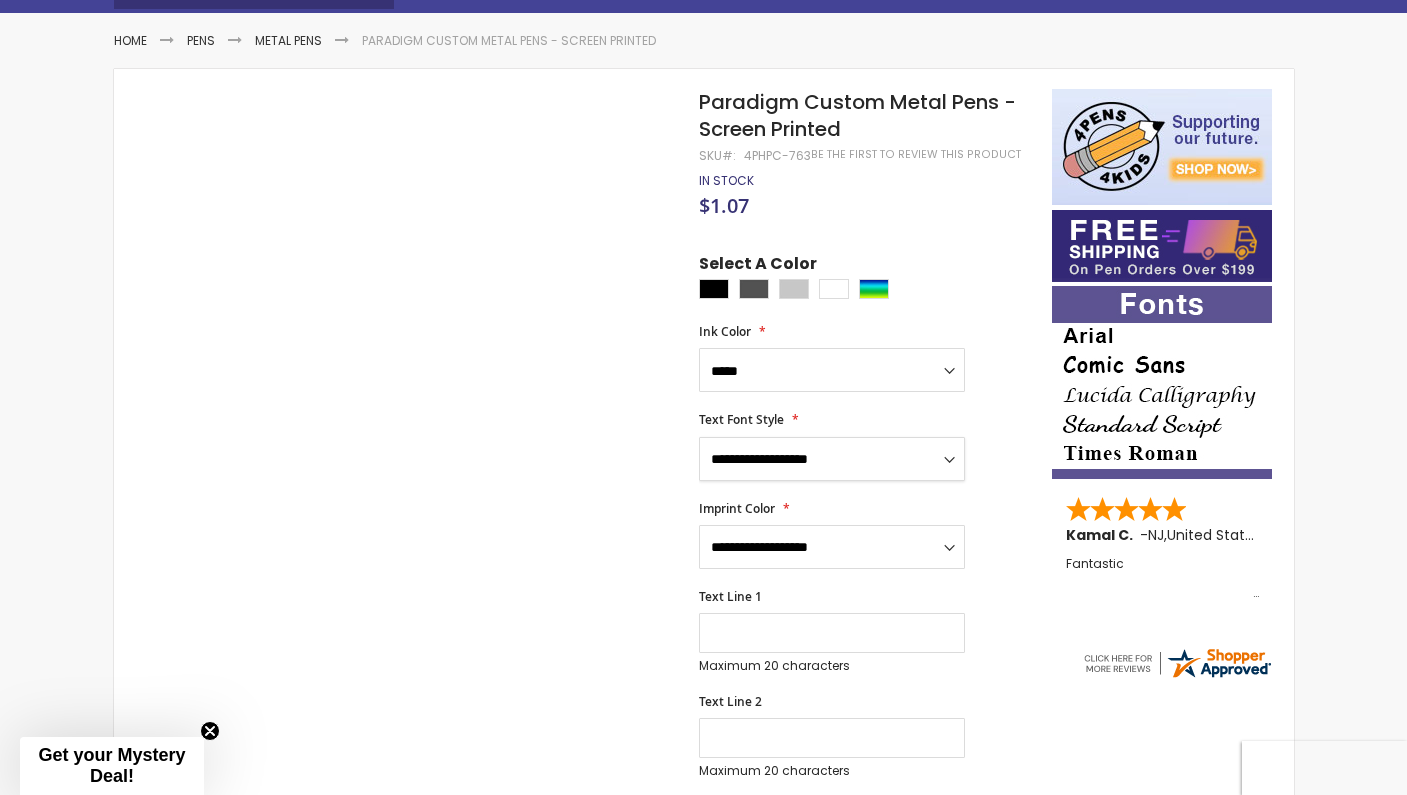 select on "*****" 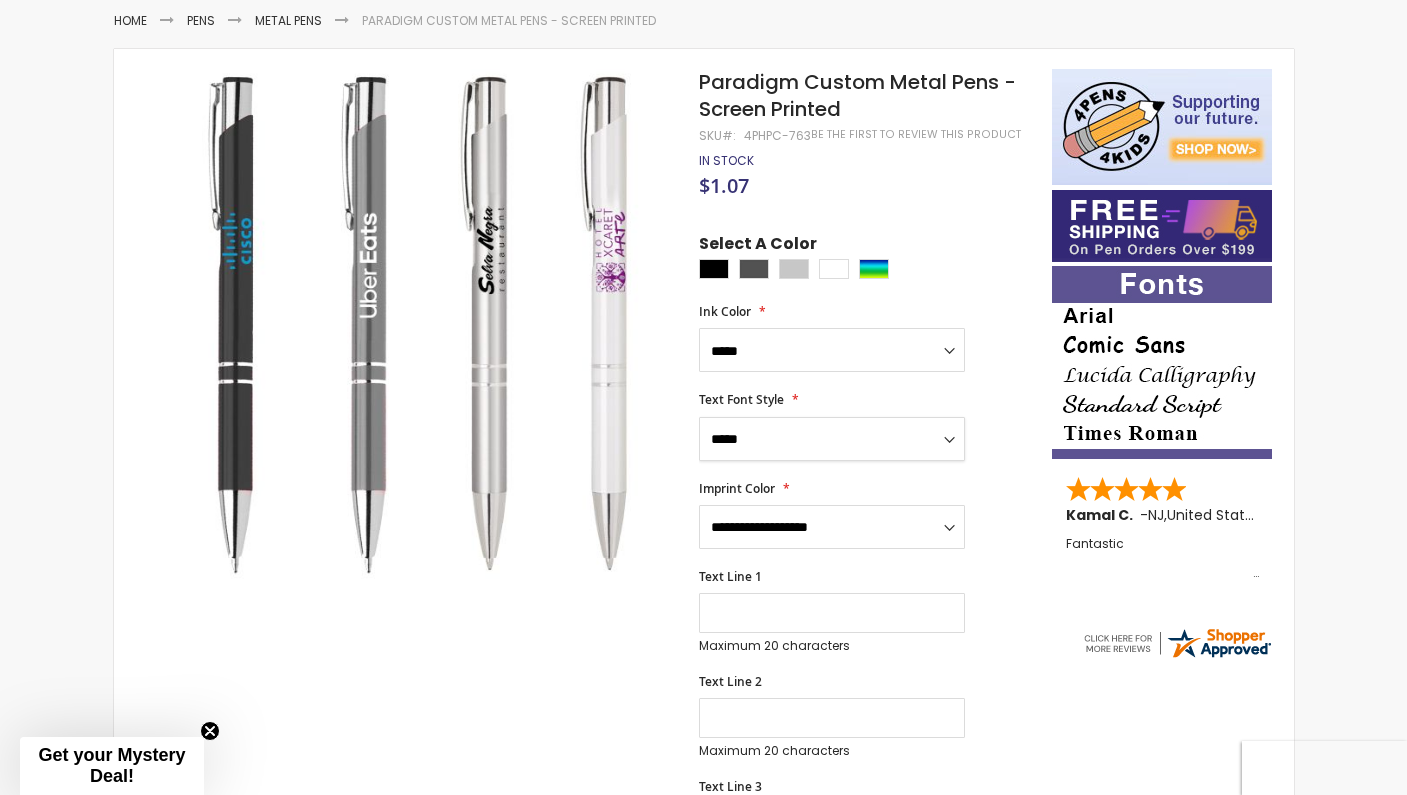 scroll, scrollTop: 338, scrollLeft: 0, axis: vertical 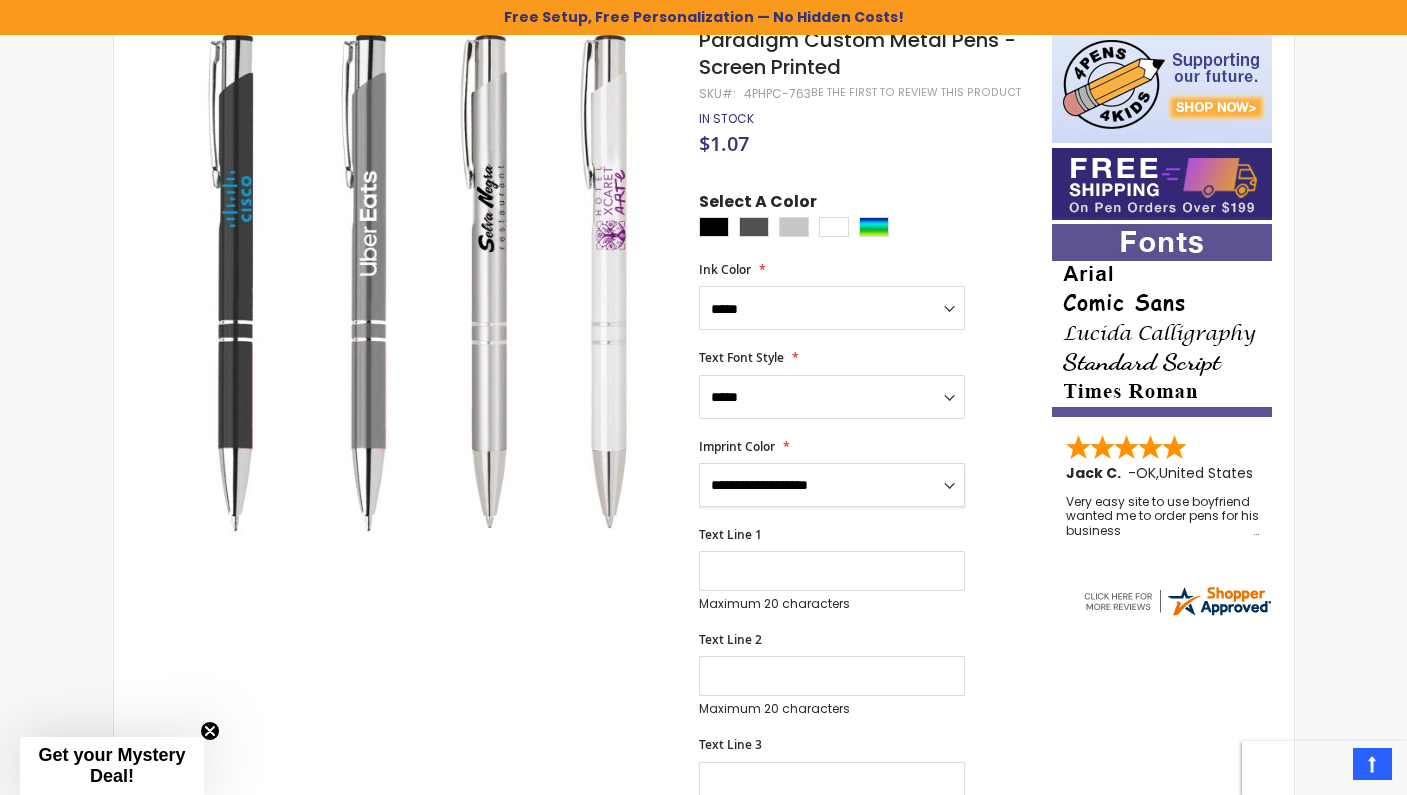 select on "*****" 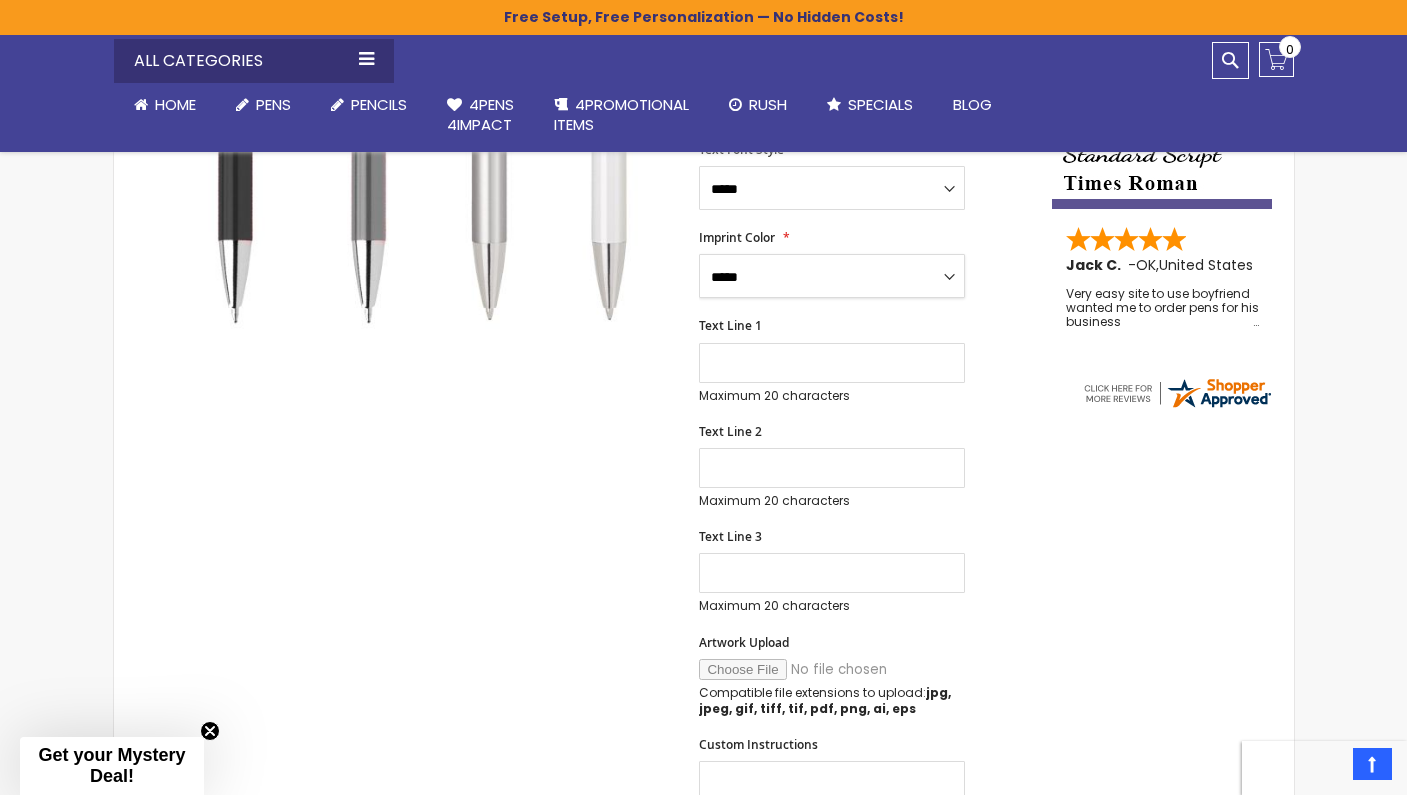 scroll, scrollTop: 670, scrollLeft: 0, axis: vertical 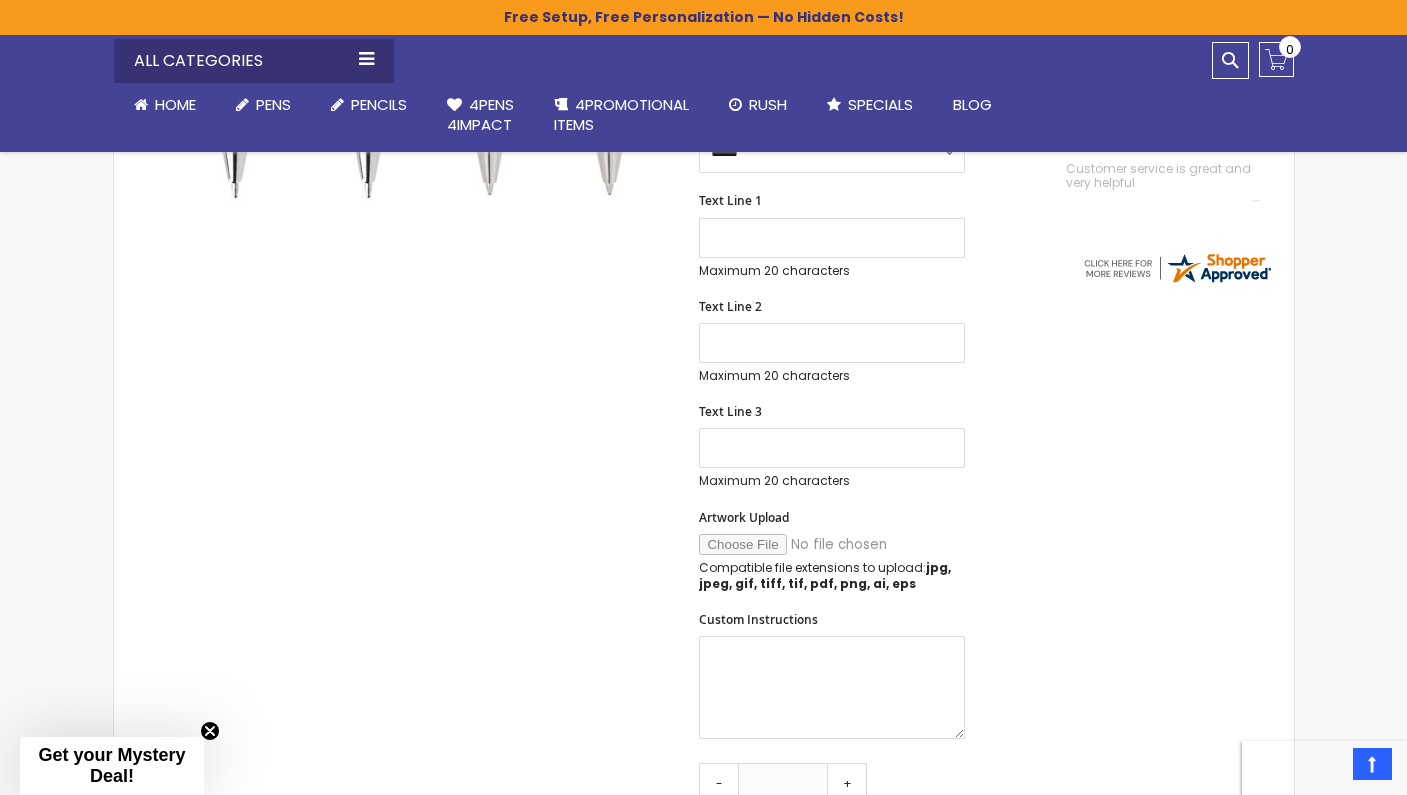 click on "Artwork Upload" at bounding box center (835, 544) 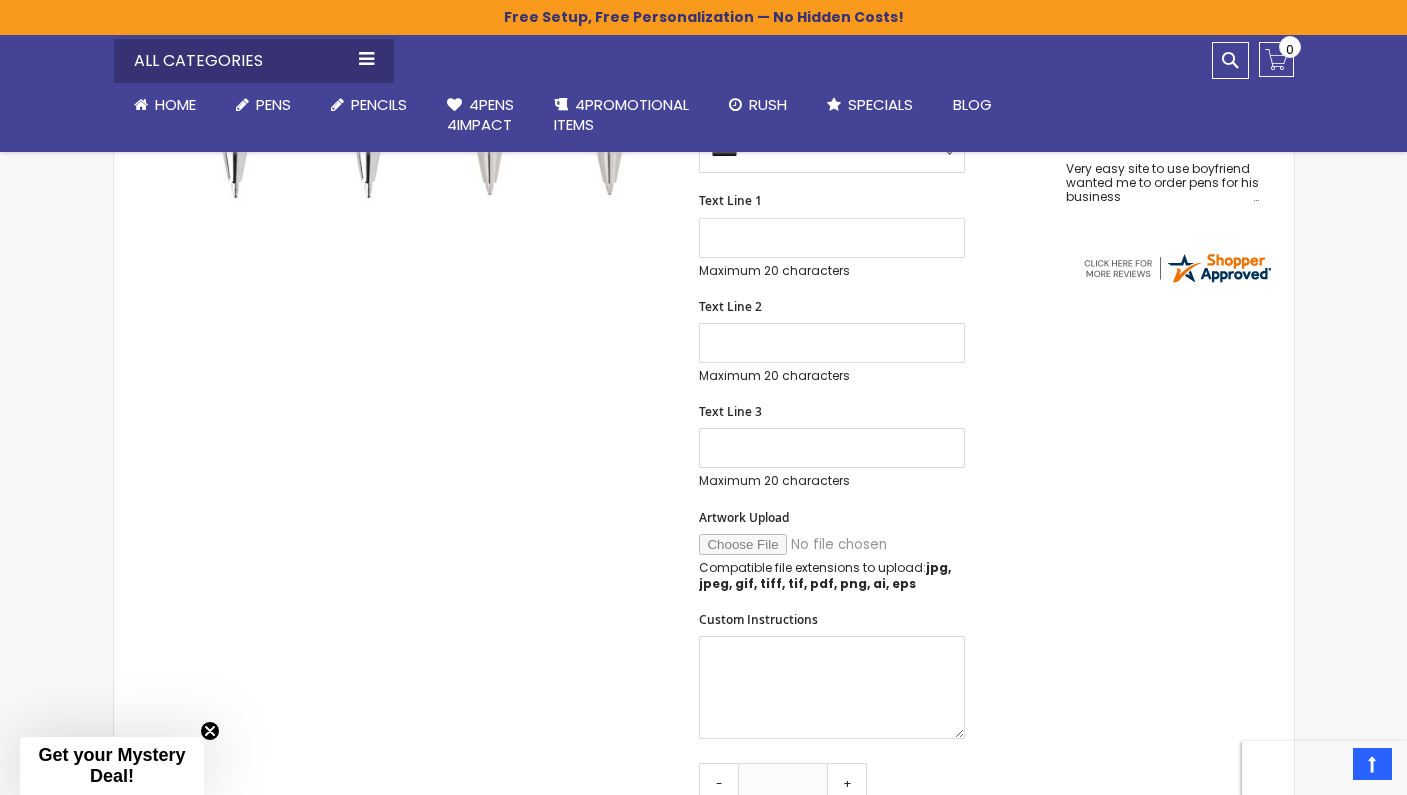 type on "**********" 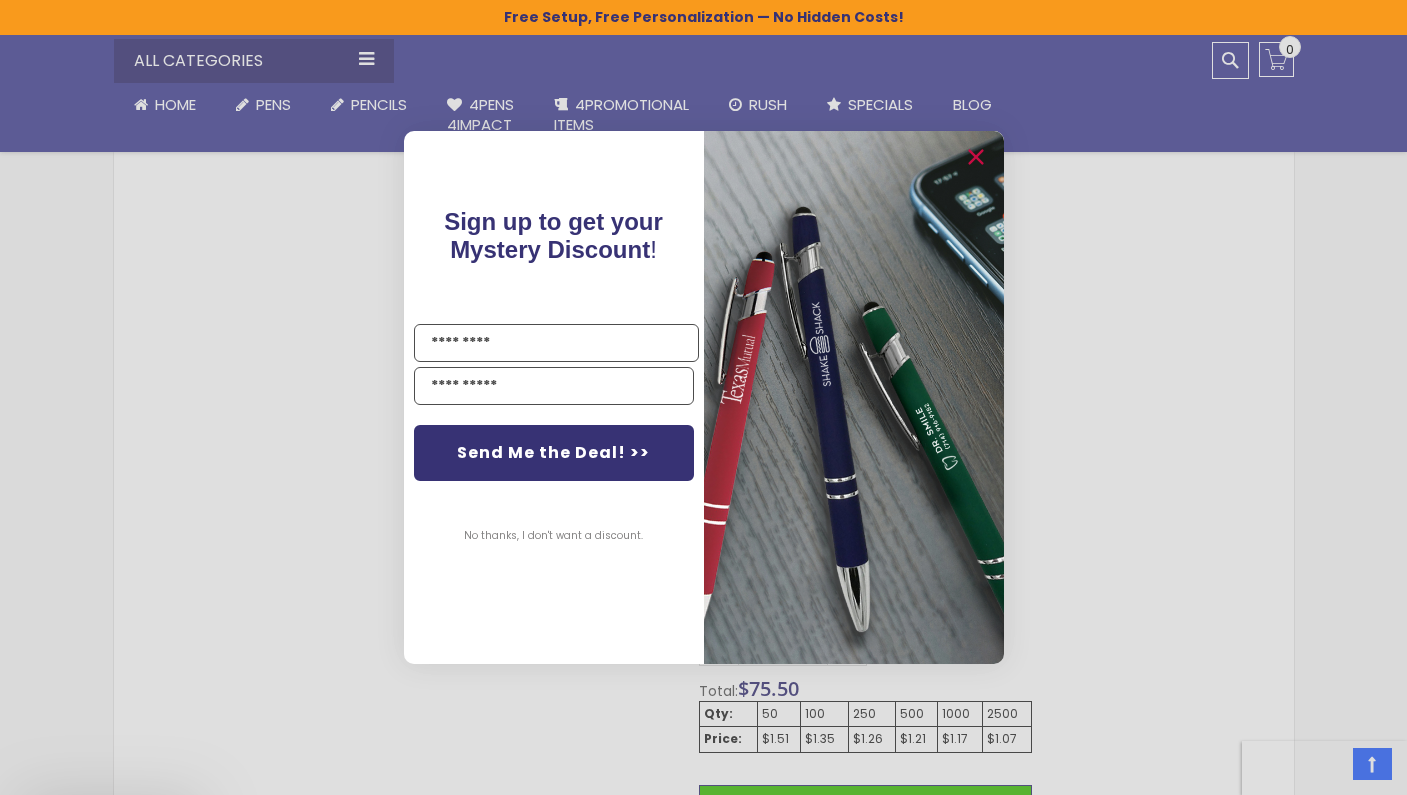 scroll, scrollTop: 858, scrollLeft: 0, axis: vertical 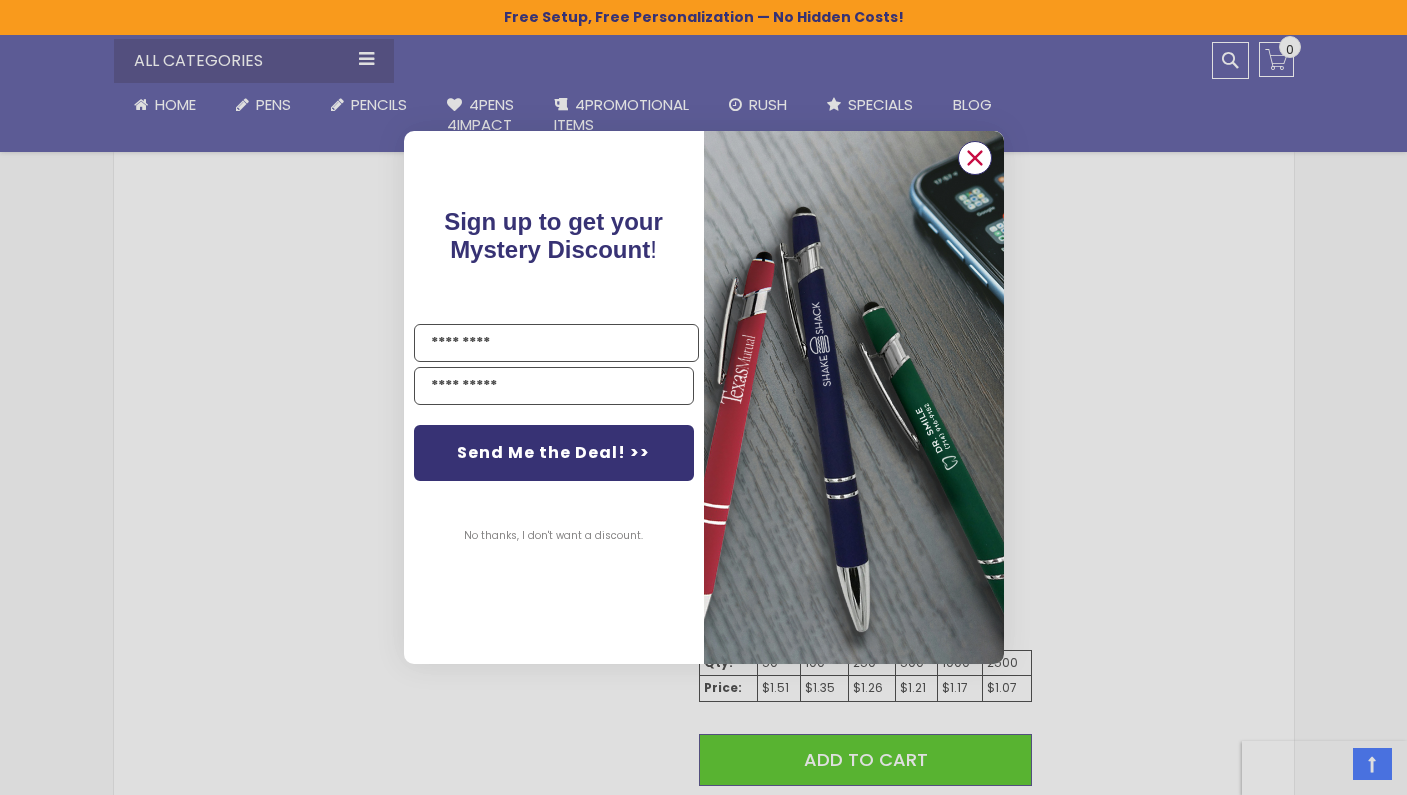 click on "Close dialog Sign up to get your Mystery Discount !
Name Send Me the Deal! >> No thanks, I don't want a discount. ******" at bounding box center [704, 397] 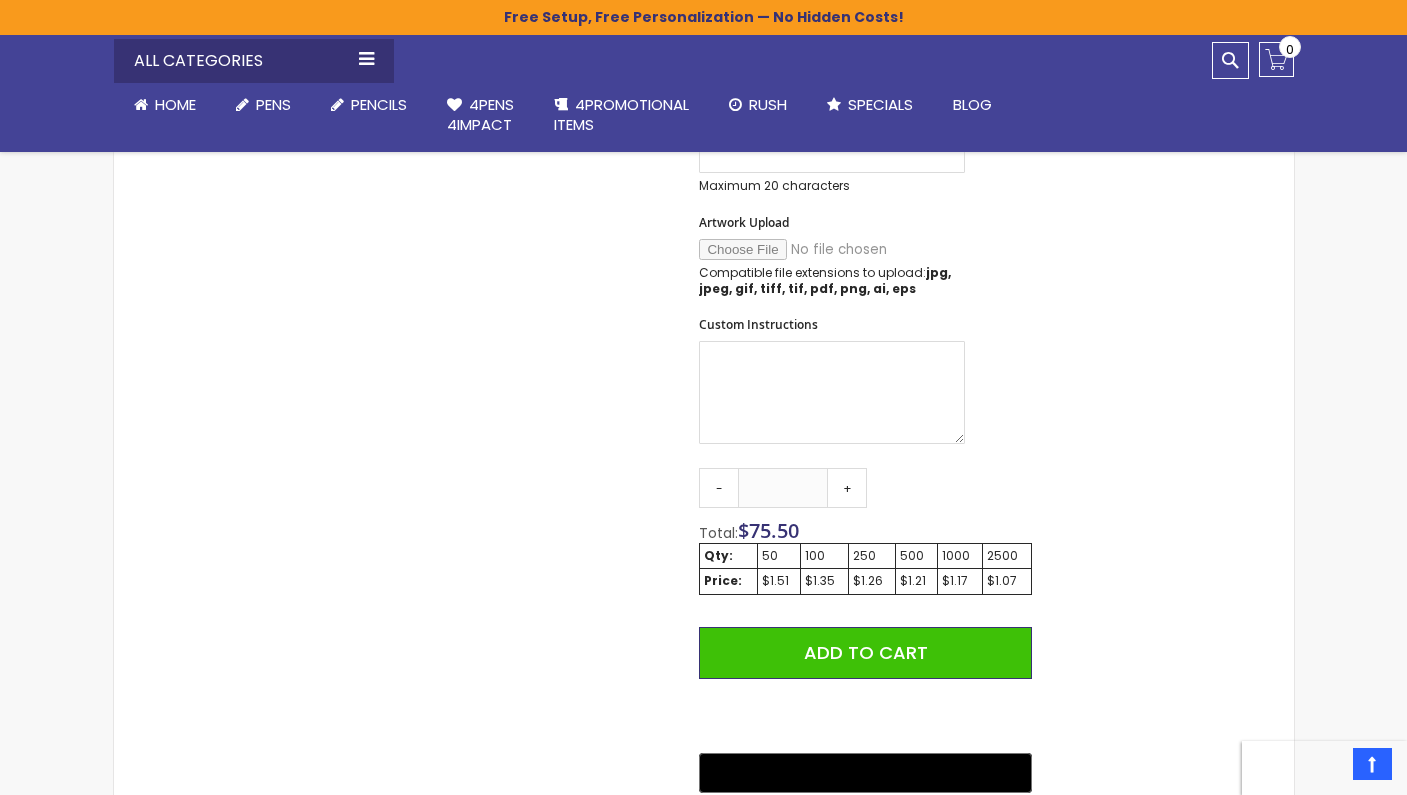scroll, scrollTop: 1003, scrollLeft: 0, axis: vertical 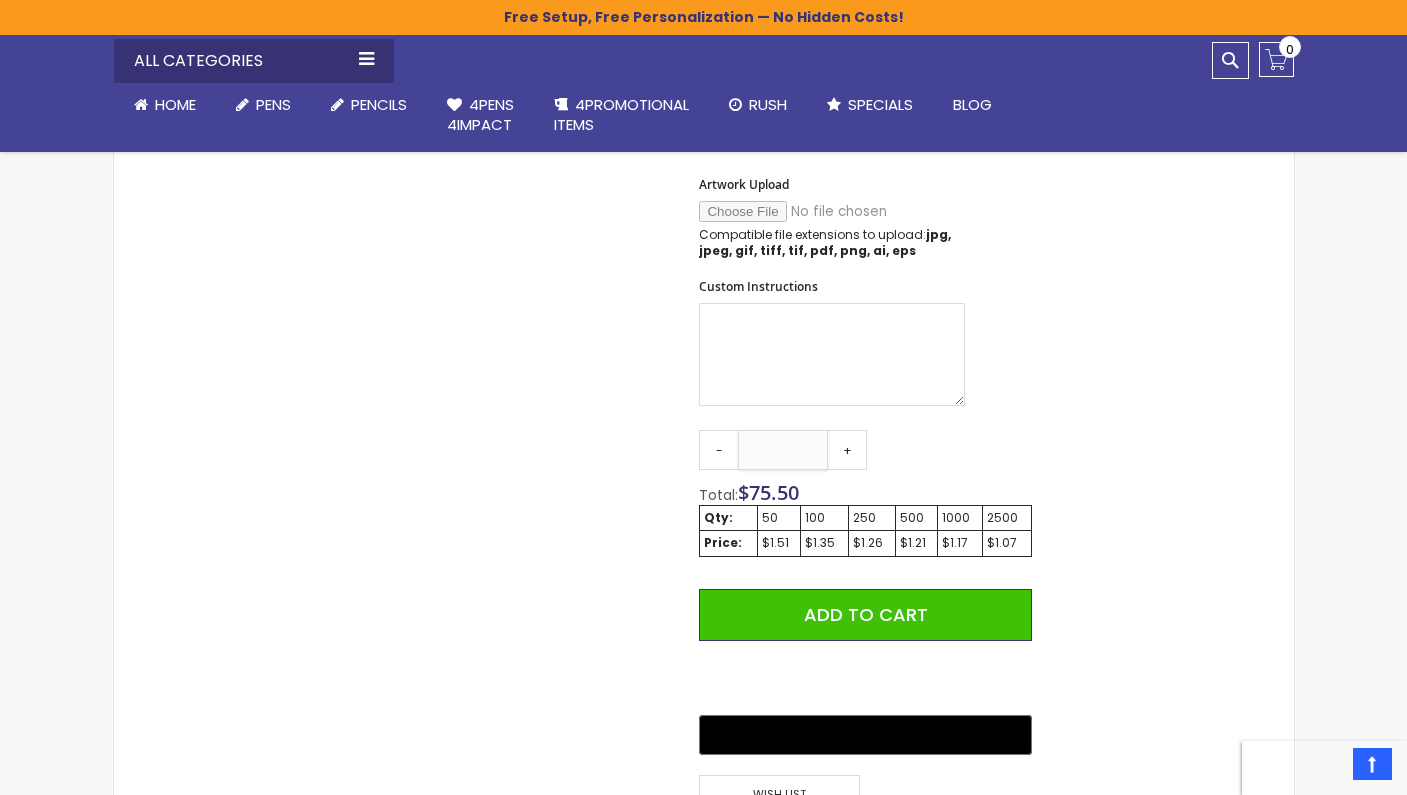 drag, startPoint x: 807, startPoint y: 440, endPoint x: 759, endPoint y: 440, distance: 48 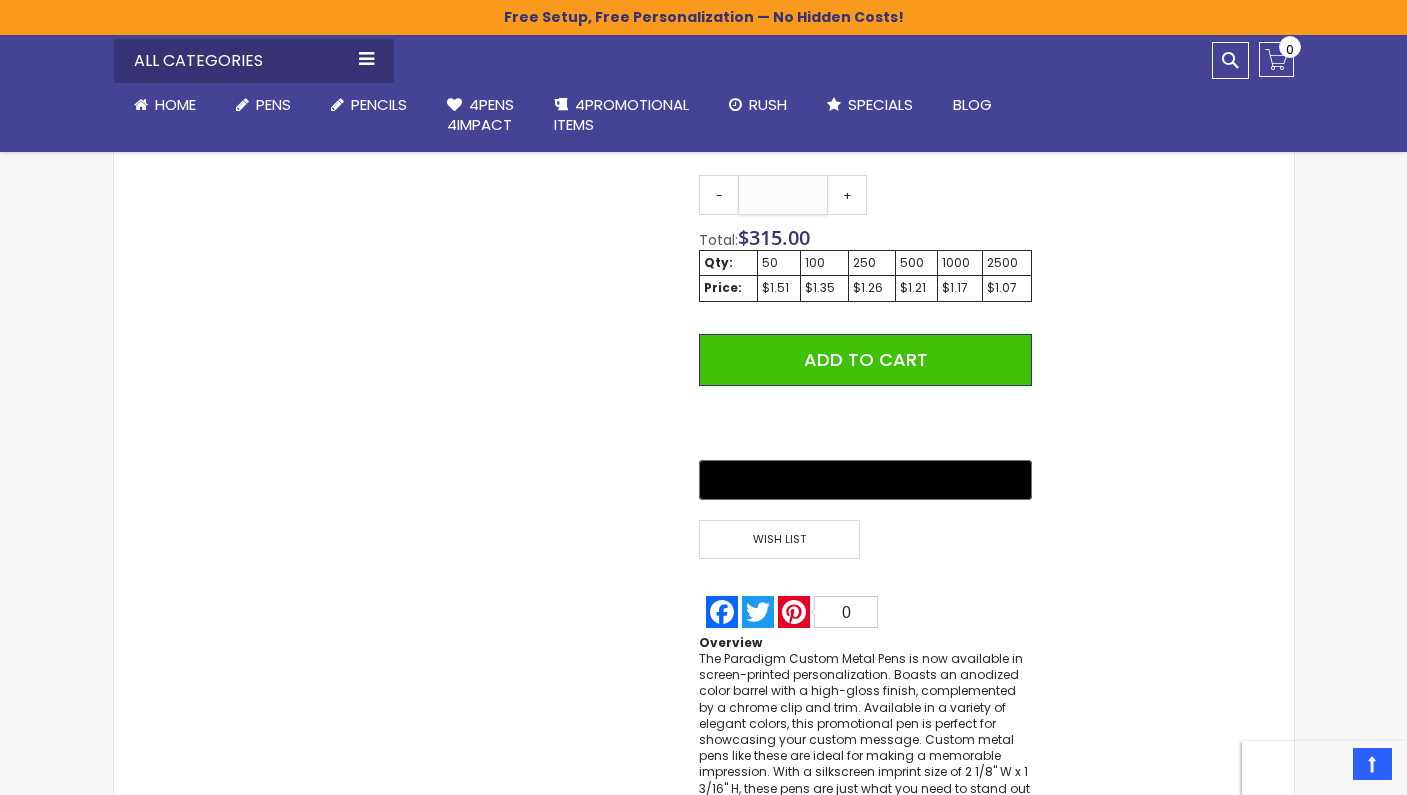 scroll, scrollTop: 1261, scrollLeft: 0, axis: vertical 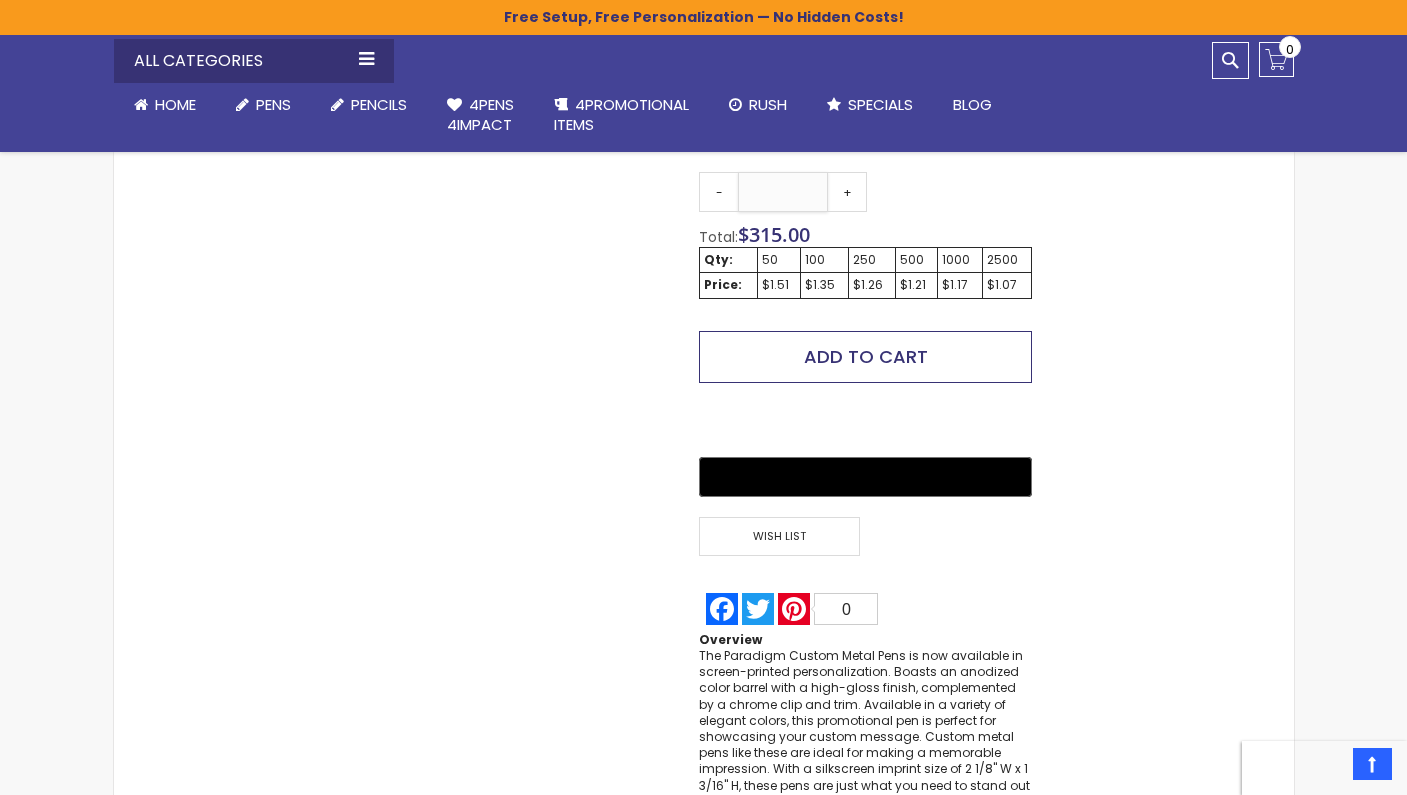 type on "***" 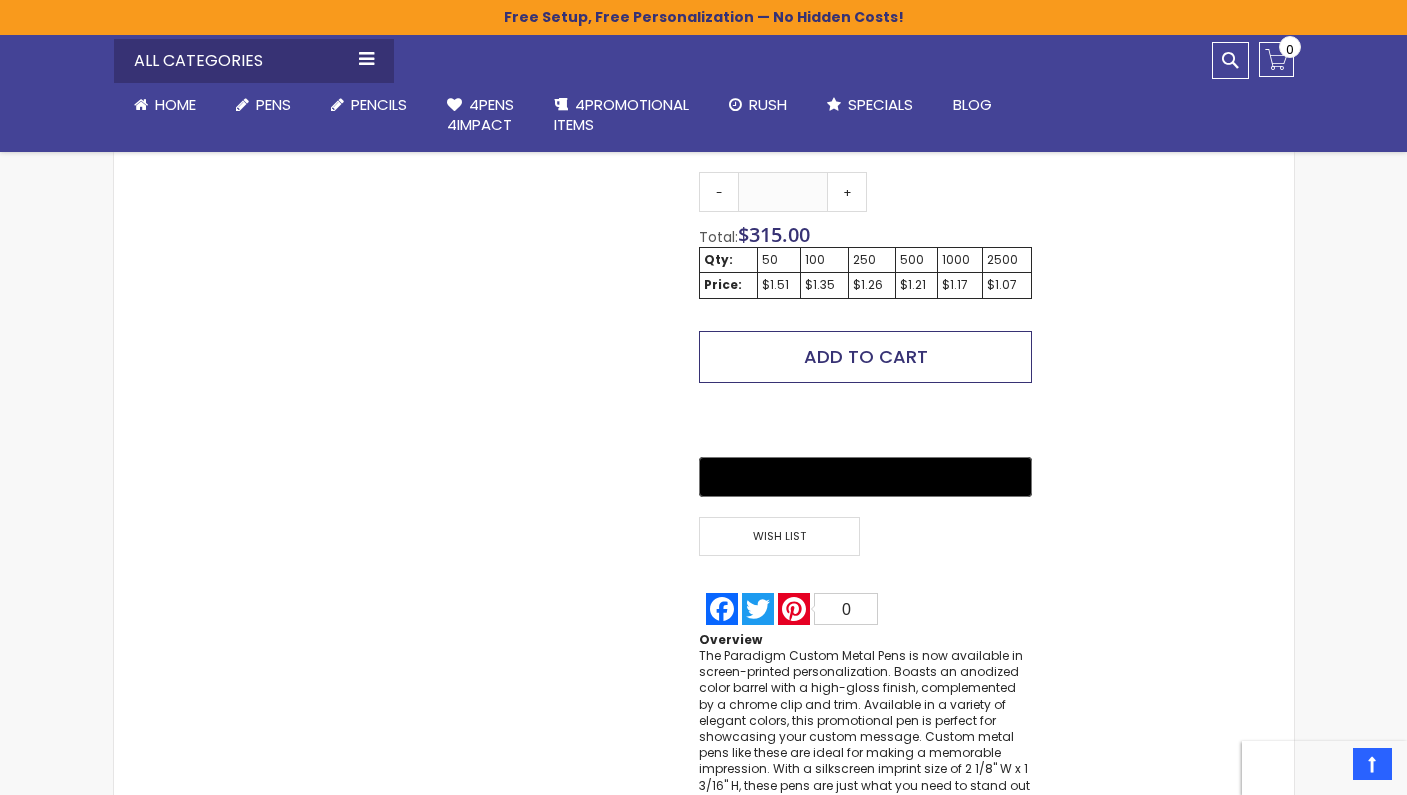 click on "Add to Cart" at bounding box center [866, 356] 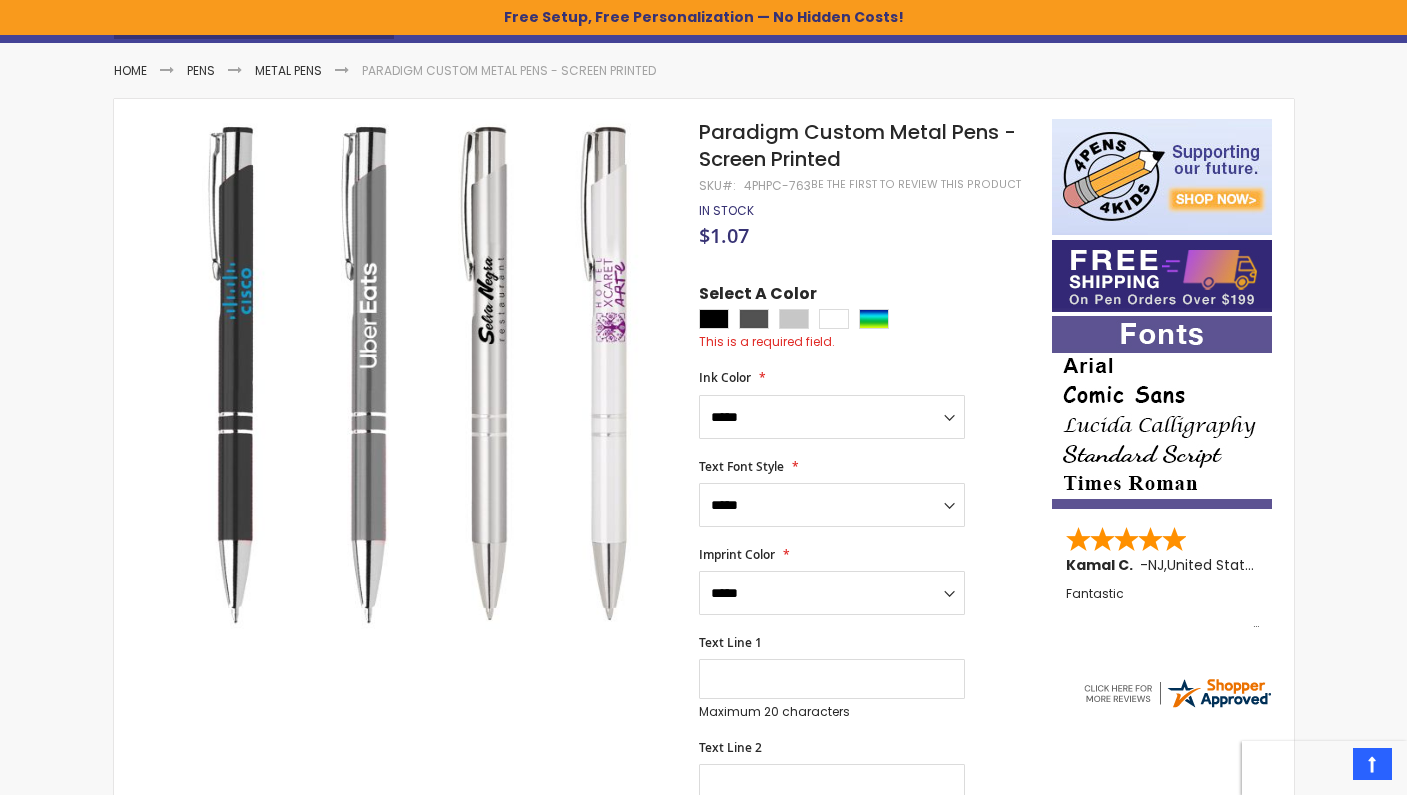 scroll, scrollTop: 279, scrollLeft: 0, axis: vertical 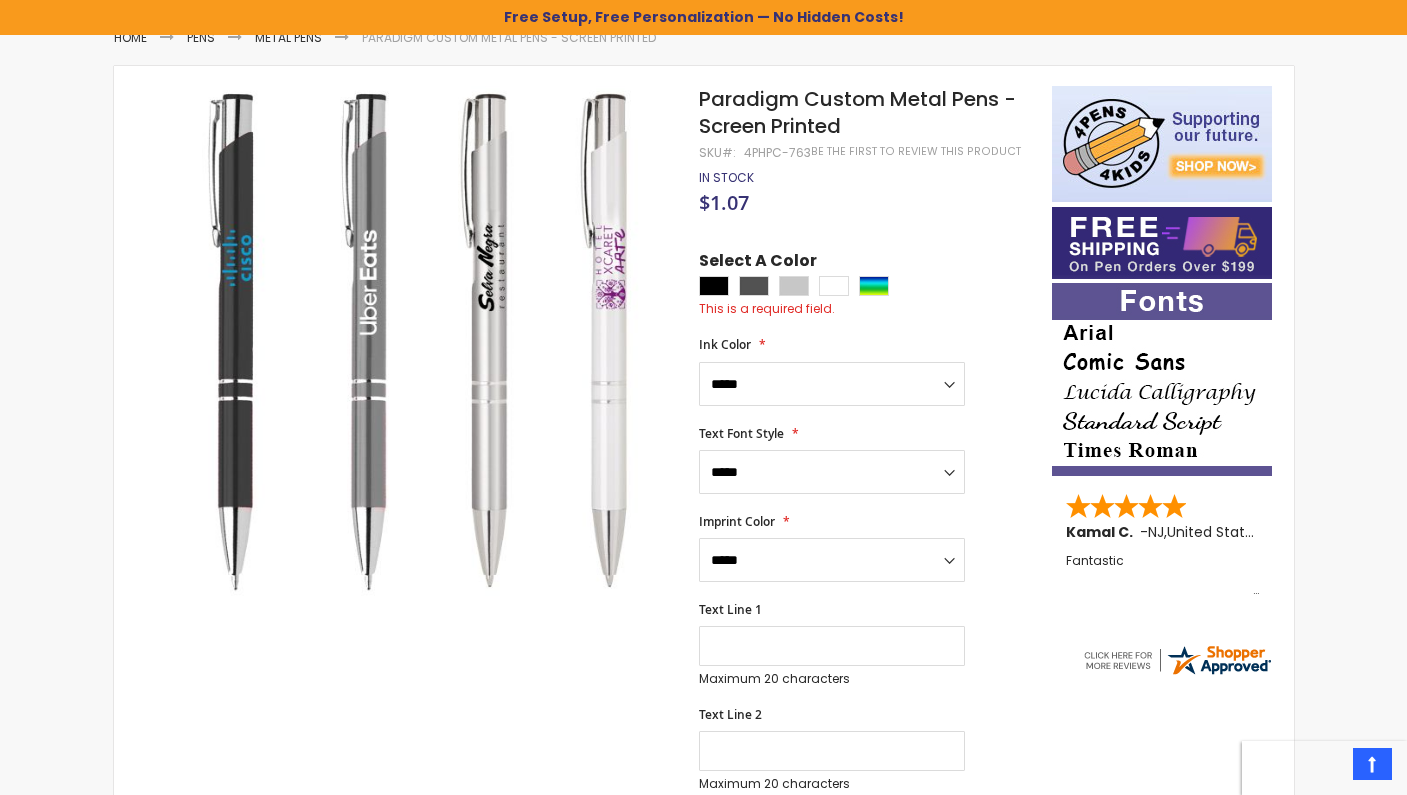 click at bounding box center [870, 288] 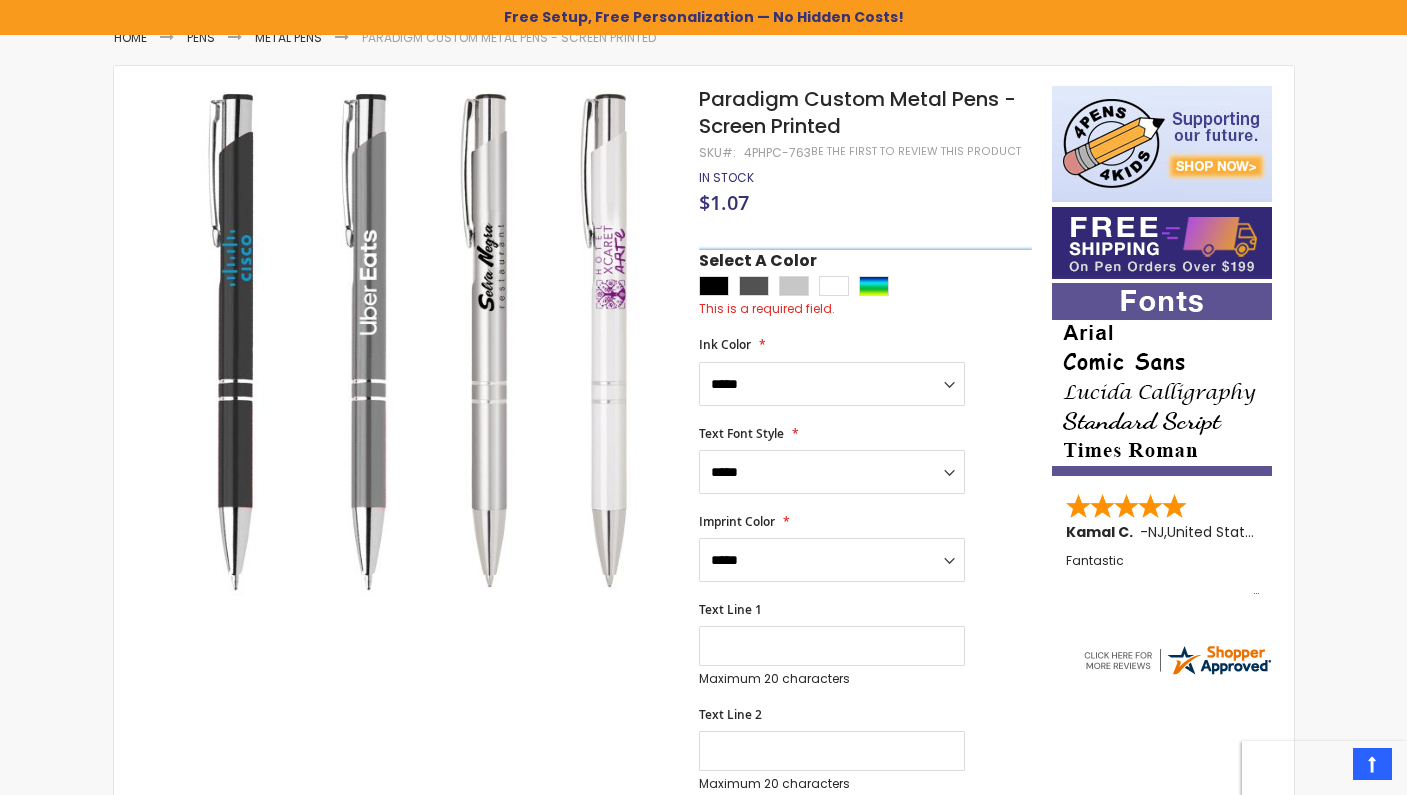 click on "Select A Color" at bounding box center [758, 263] 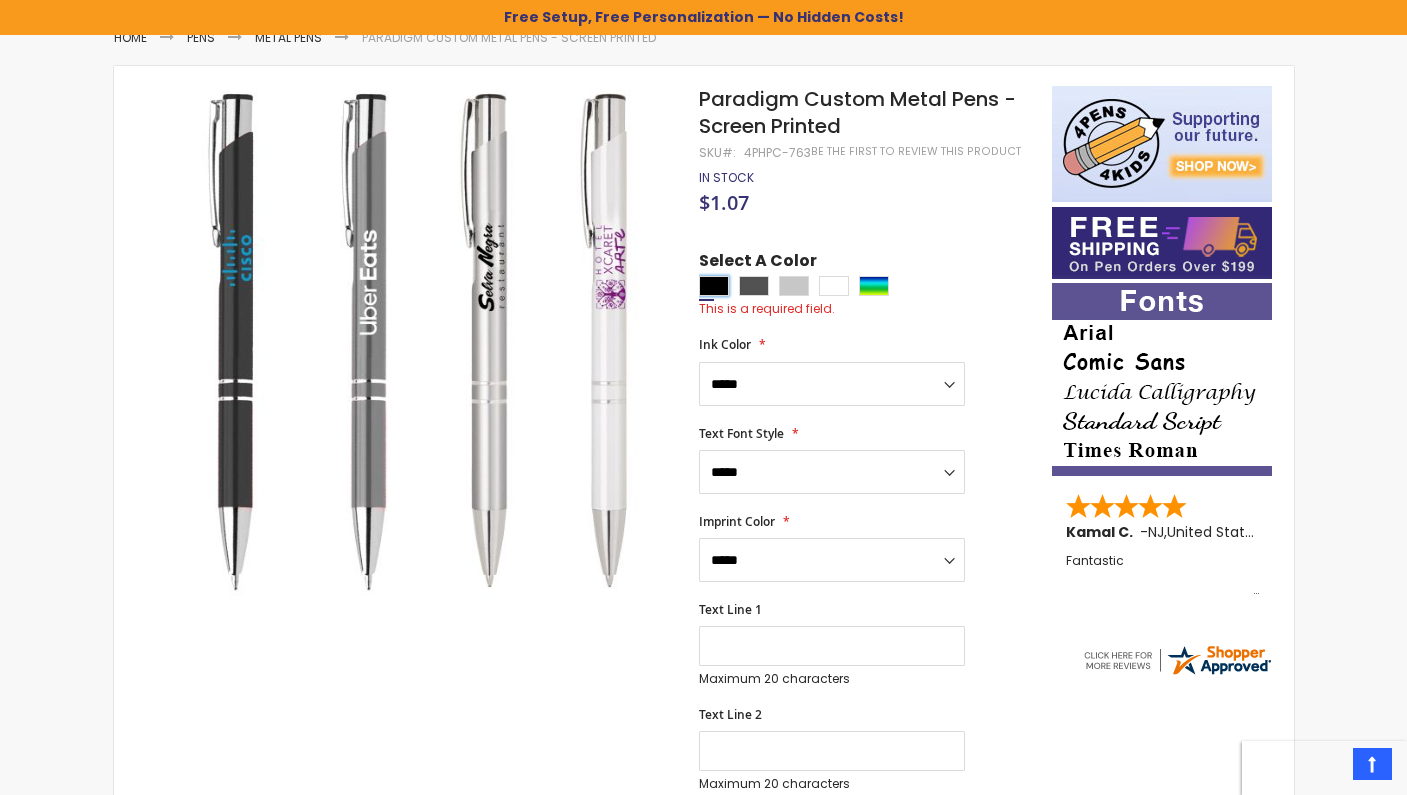 click at bounding box center (714, 286) 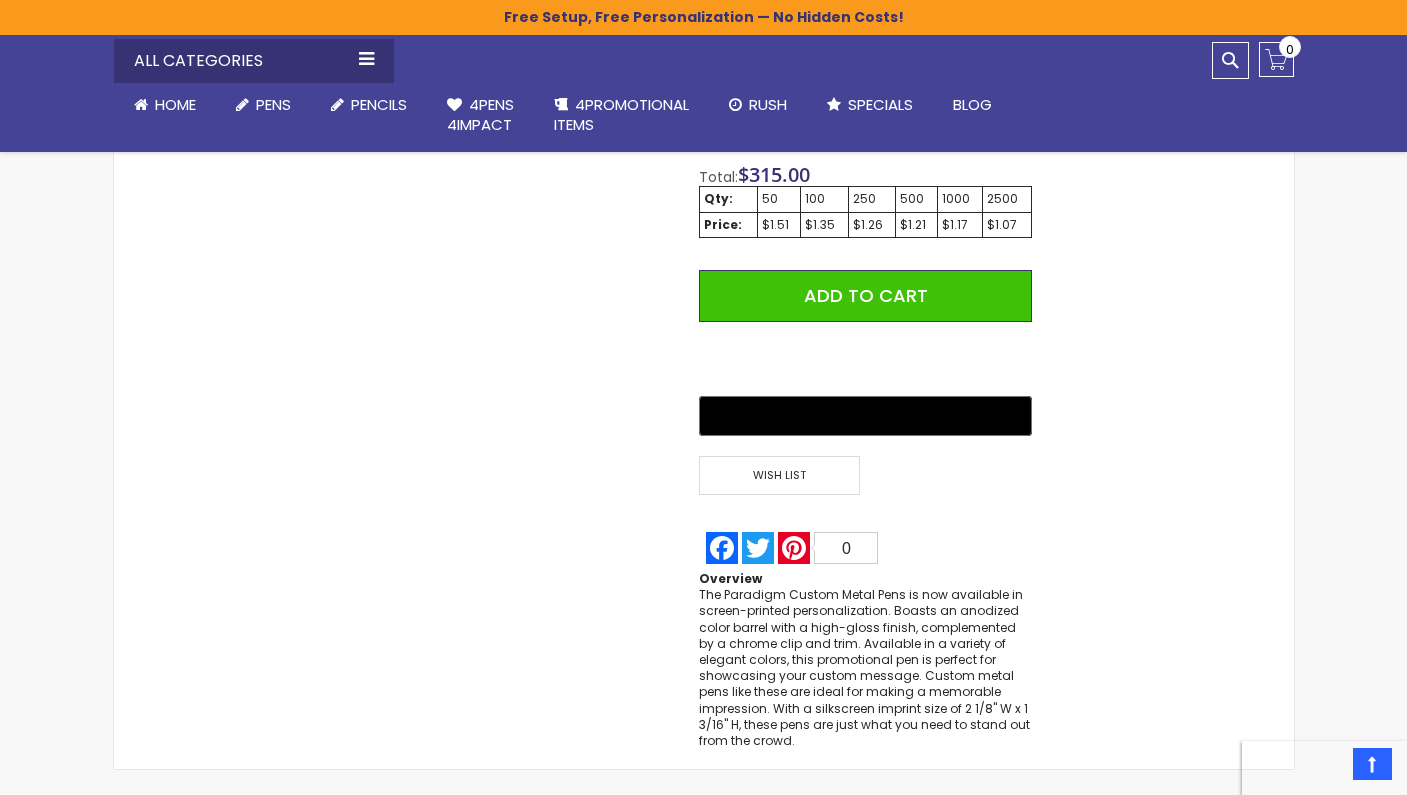 scroll, scrollTop: 1360, scrollLeft: 0, axis: vertical 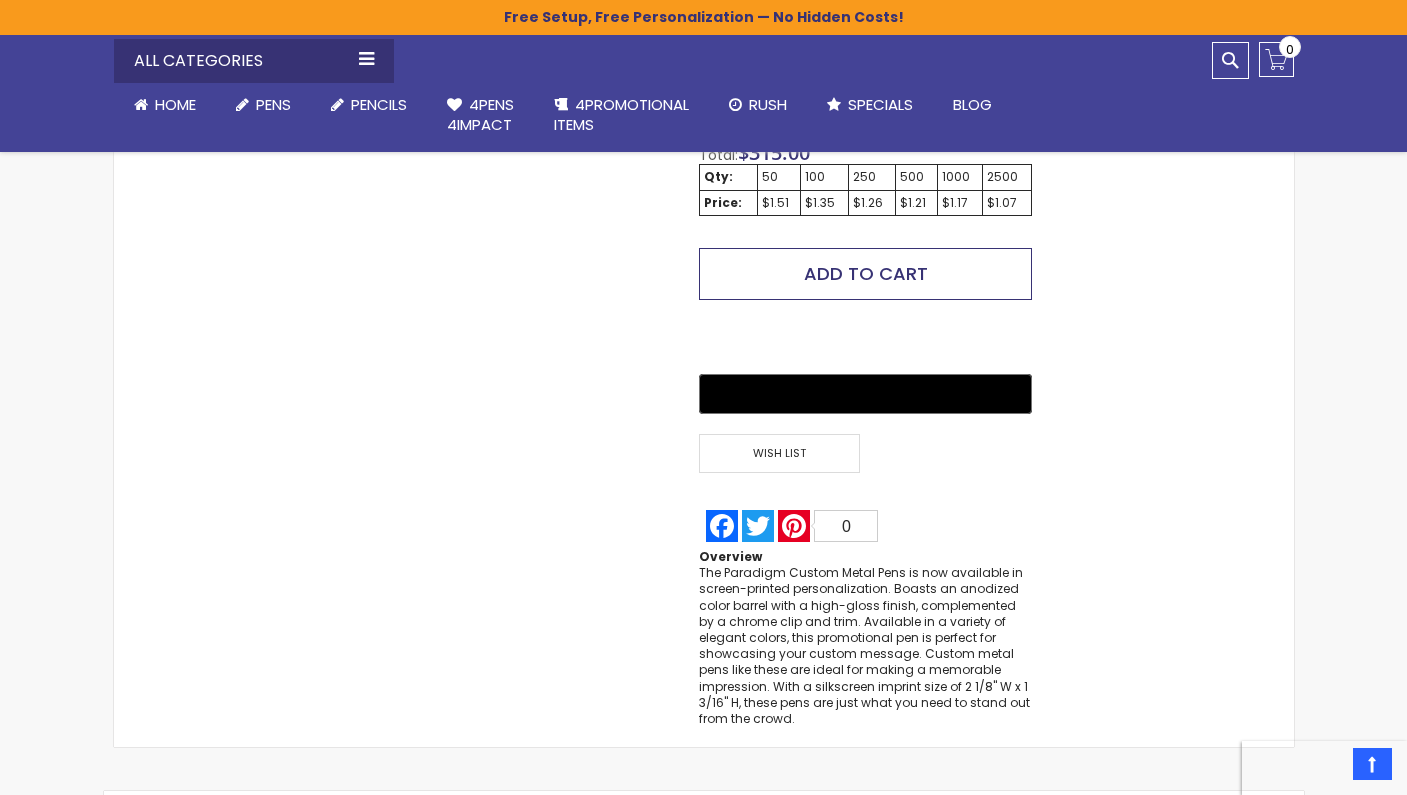 click on "Add to Cart" at bounding box center [865, 274] 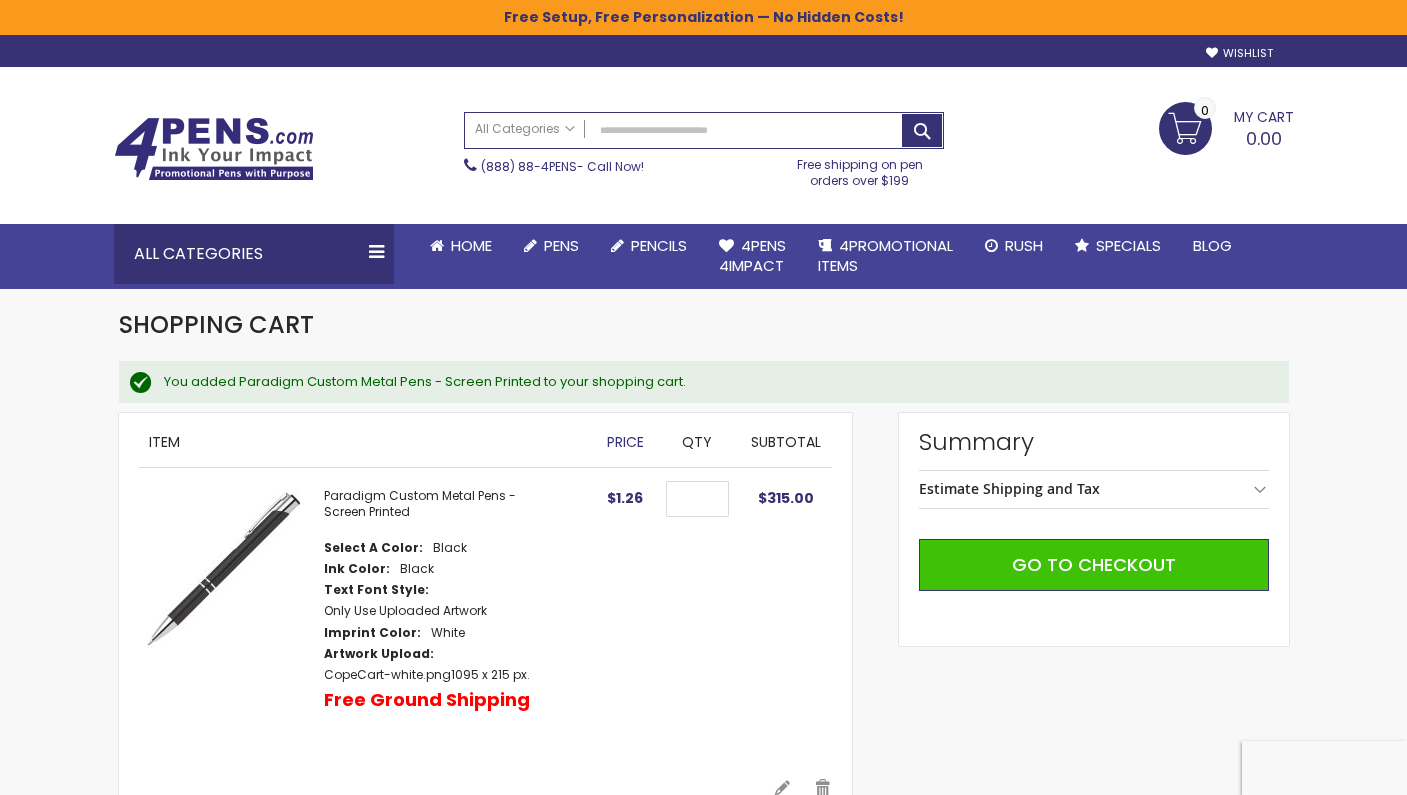 scroll, scrollTop: 0, scrollLeft: 0, axis: both 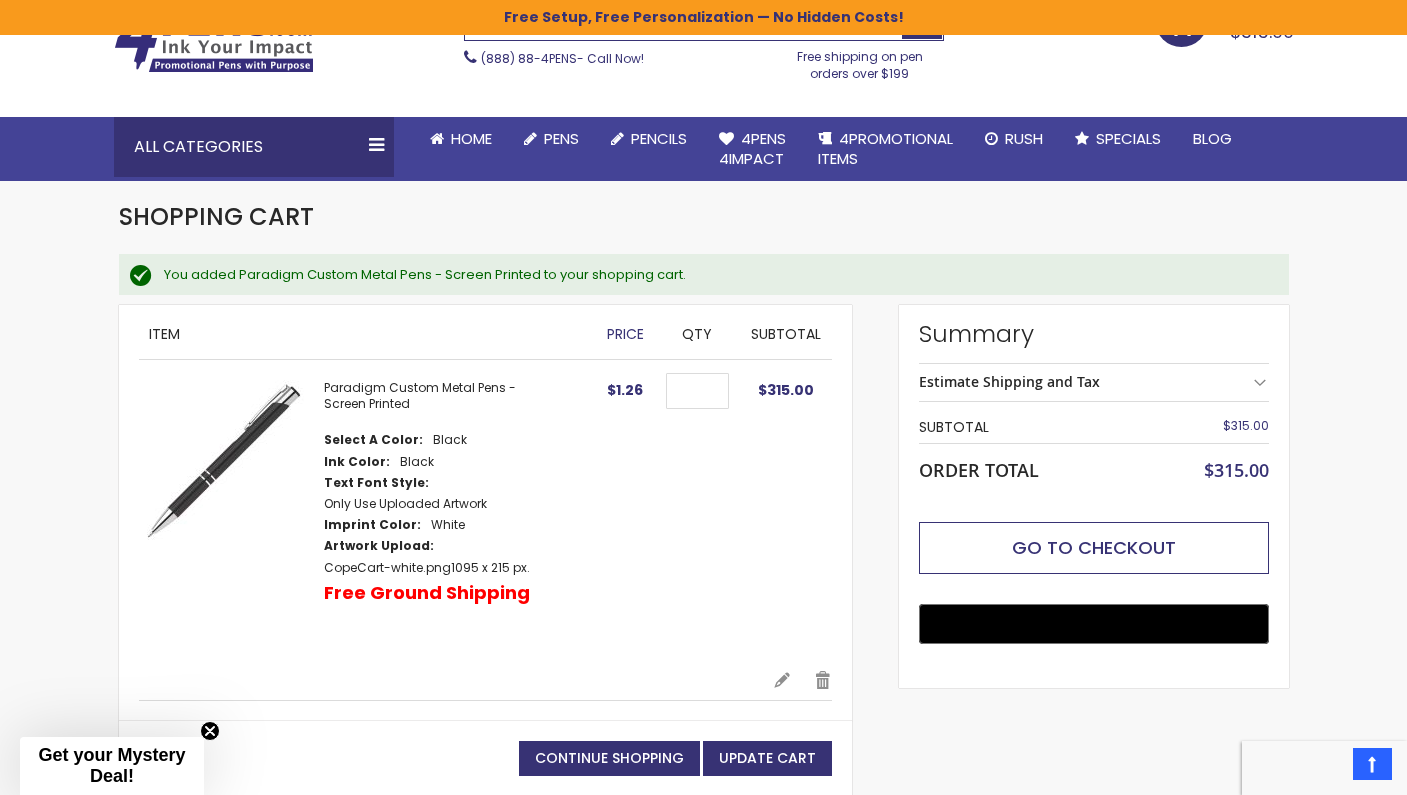 click on "Go to Checkout" at bounding box center (1094, 547) 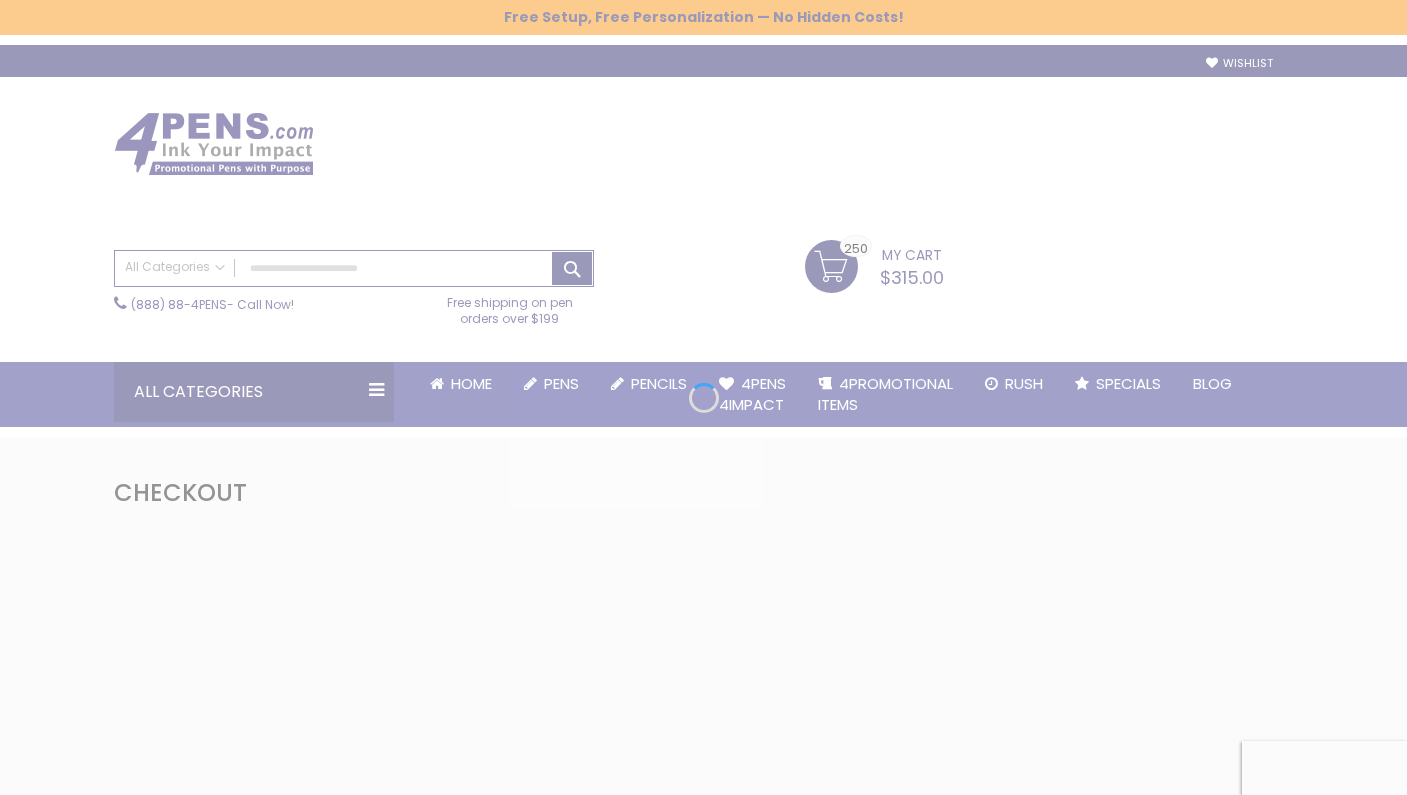 scroll, scrollTop: 0, scrollLeft: 0, axis: both 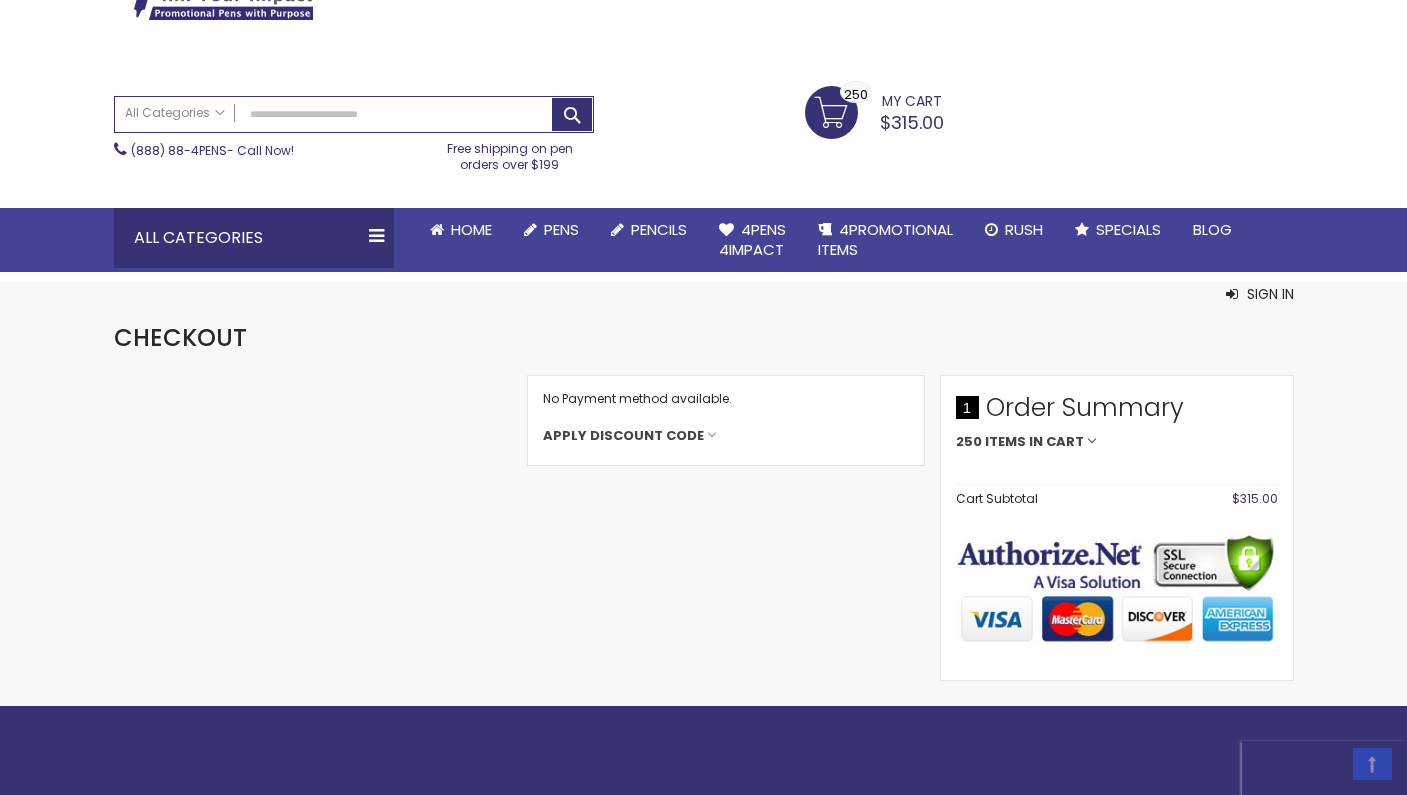 select on "*" 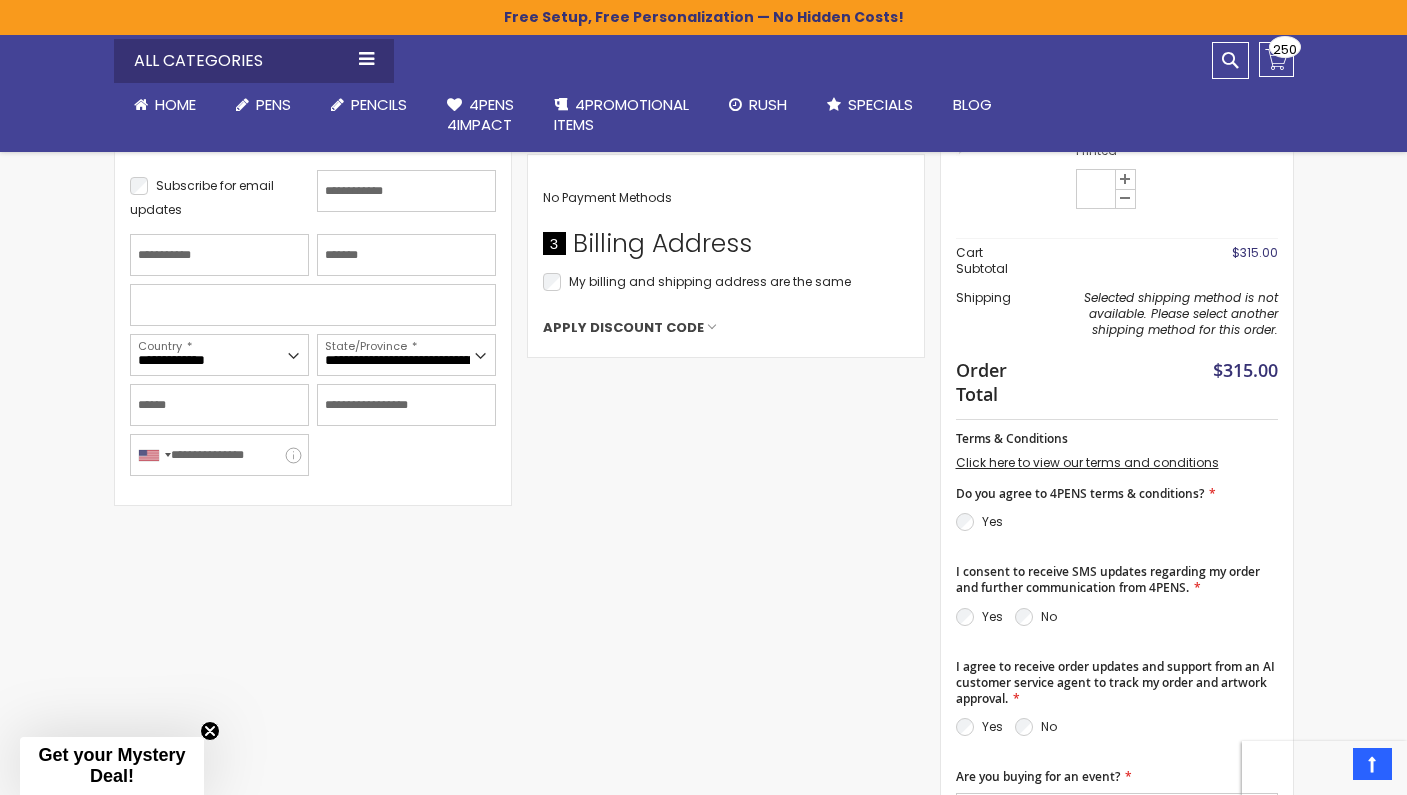 scroll, scrollTop: 193, scrollLeft: 0, axis: vertical 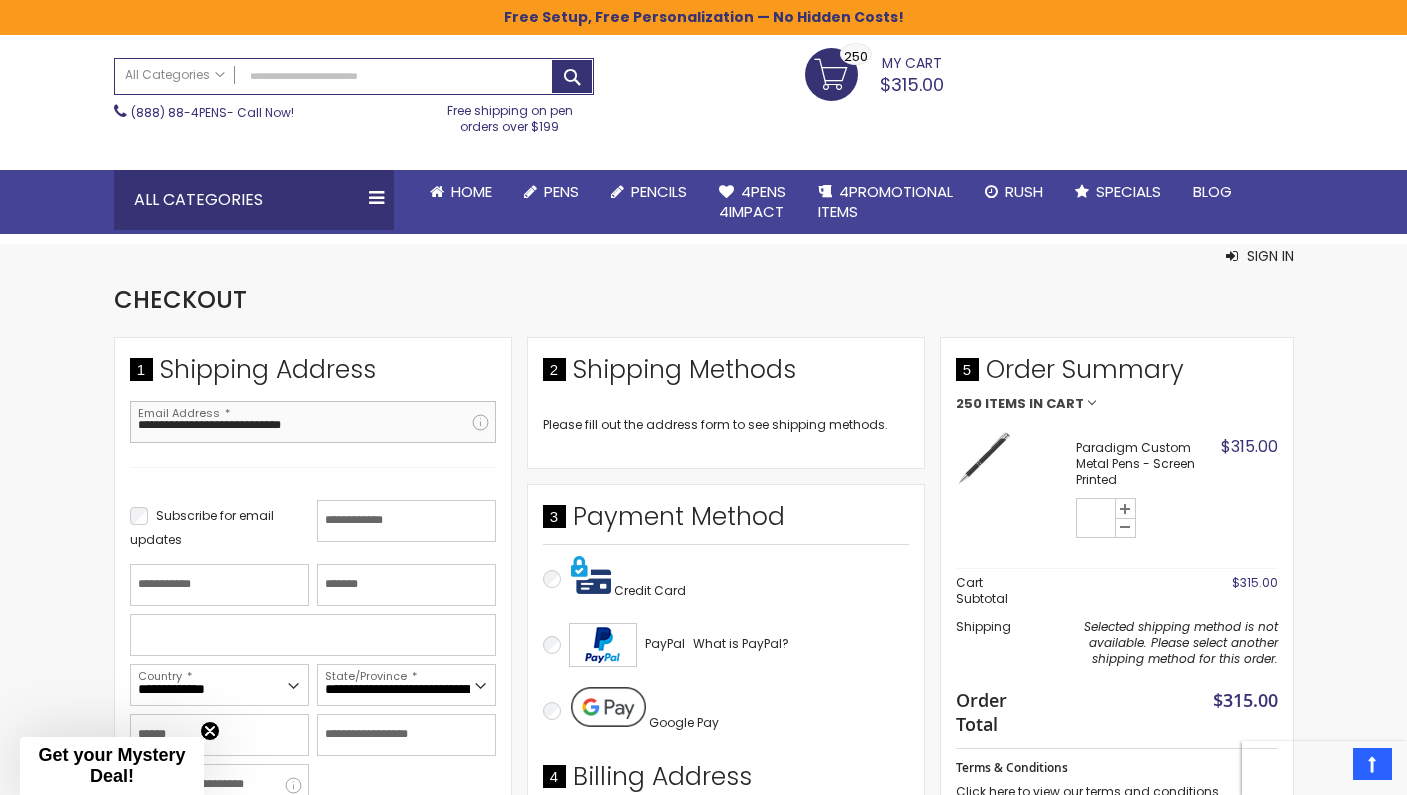 type on "**********" 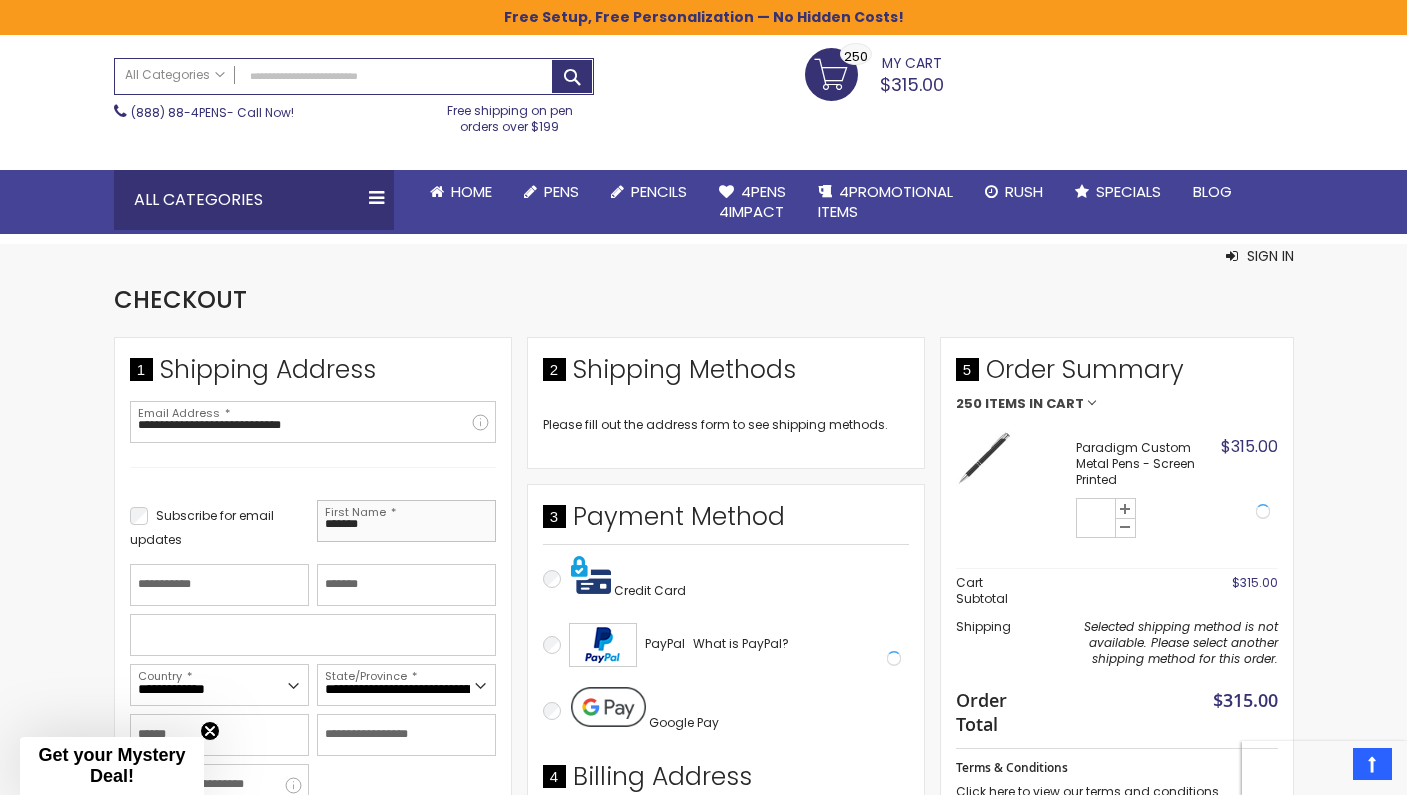 type on "*******" 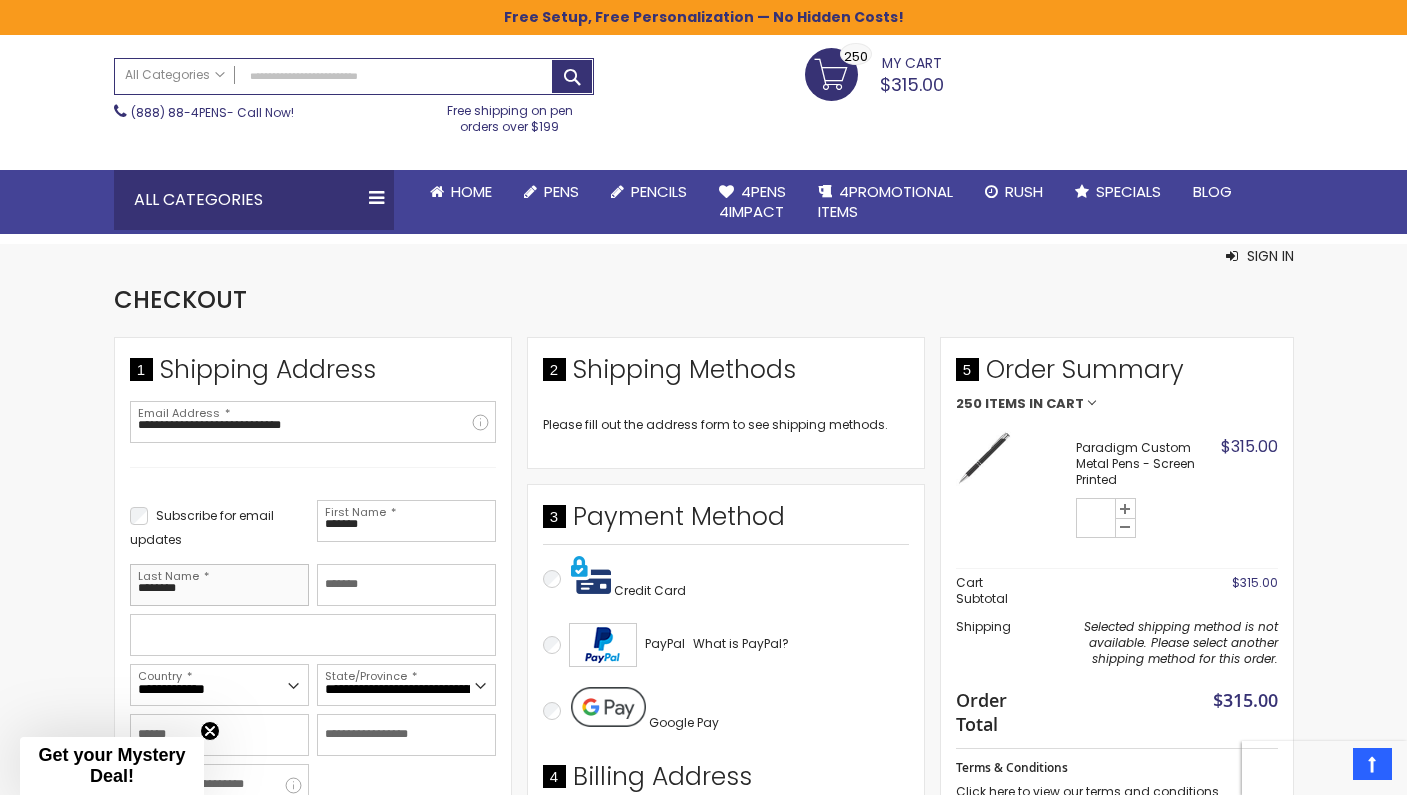 type on "********" 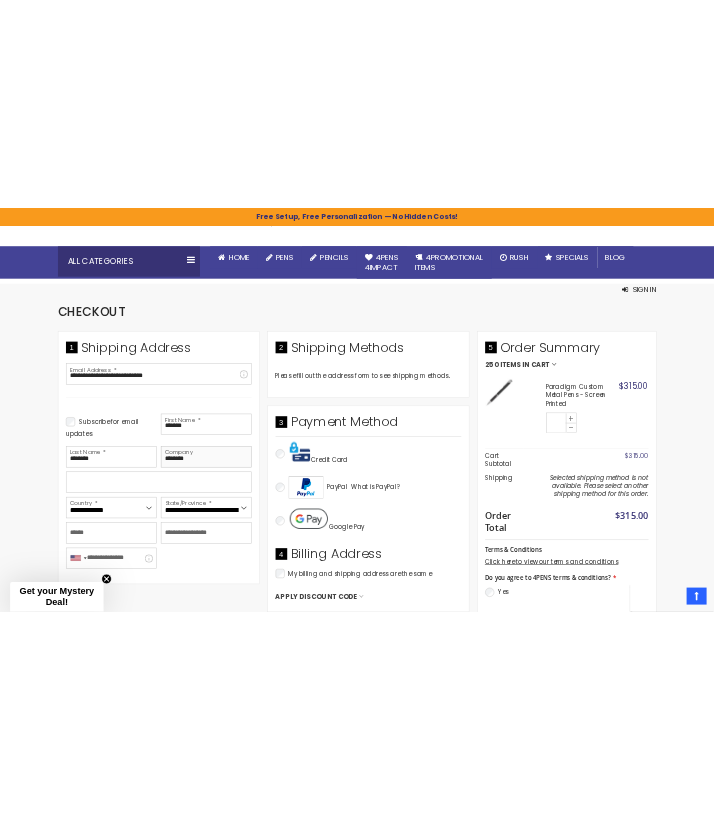scroll, scrollTop: 284, scrollLeft: 0, axis: vertical 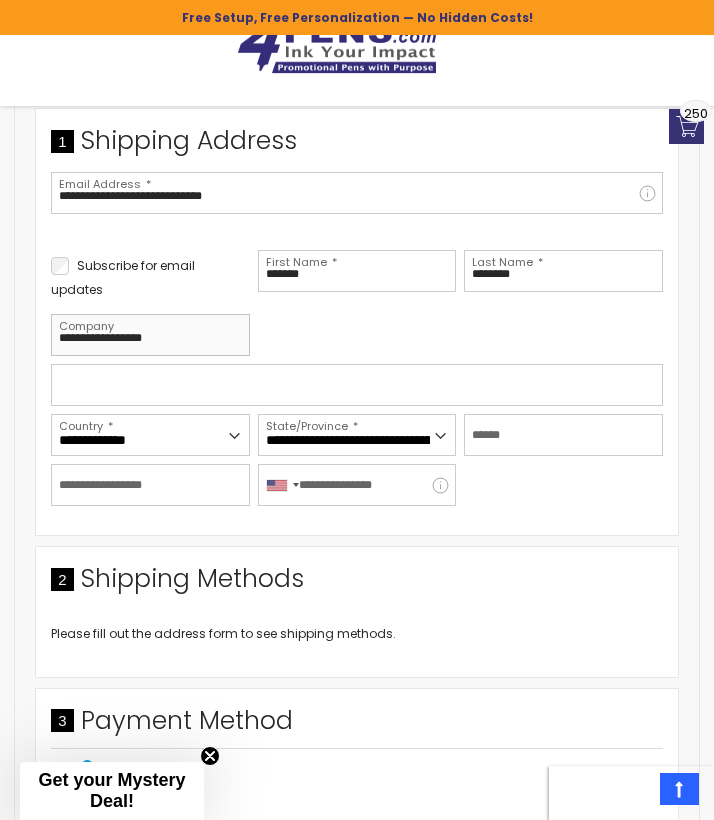 type on "**********" 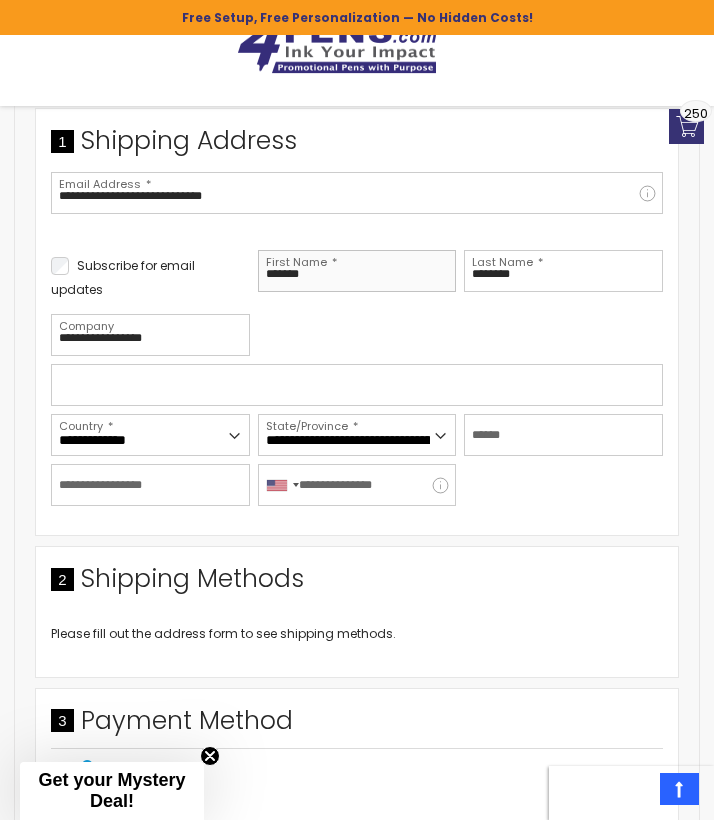 drag, startPoint x: 345, startPoint y: 273, endPoint x: 231, endPoint y: 272, distance: 114.00439 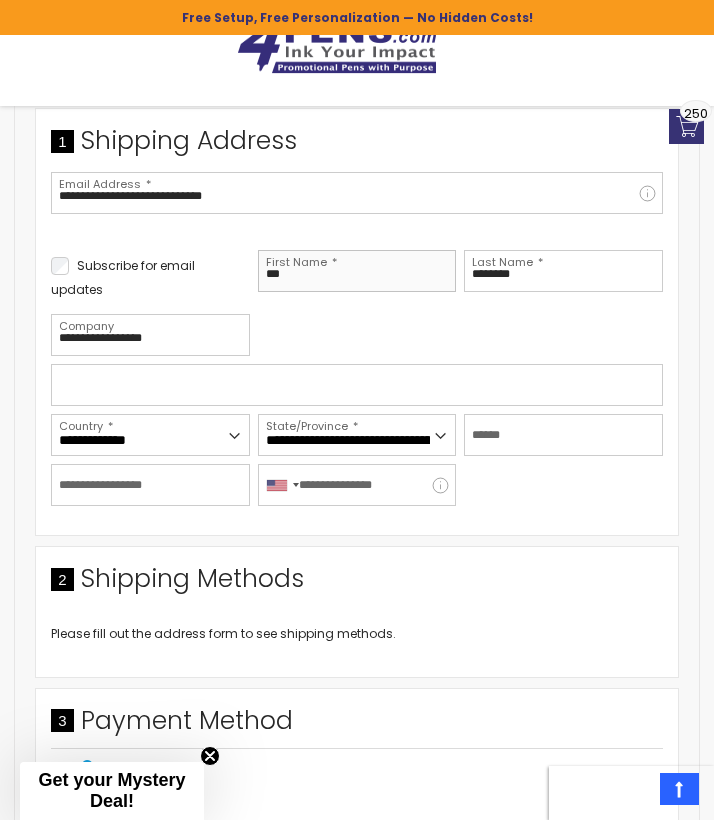 type on "***" 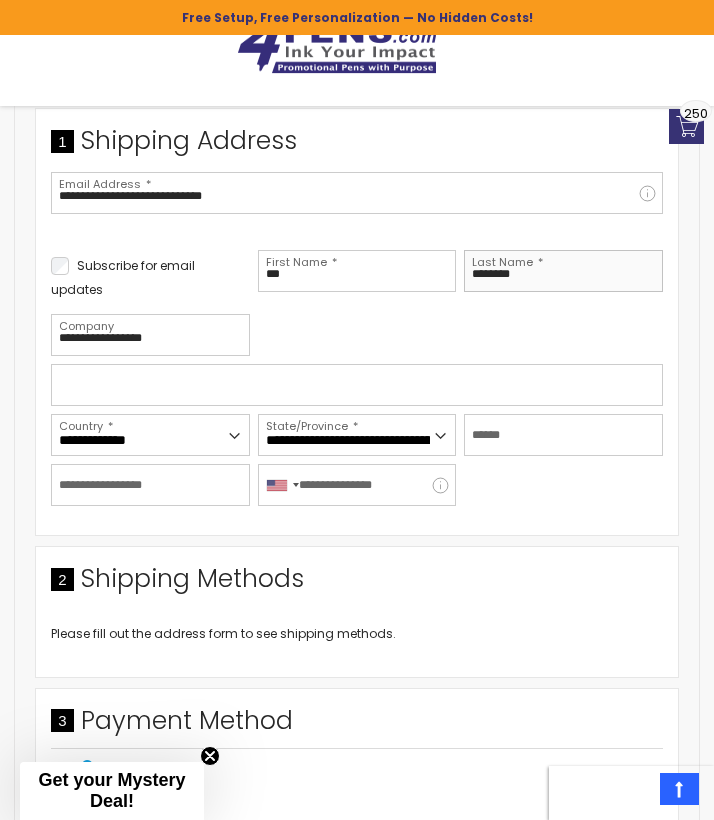 type on "********" 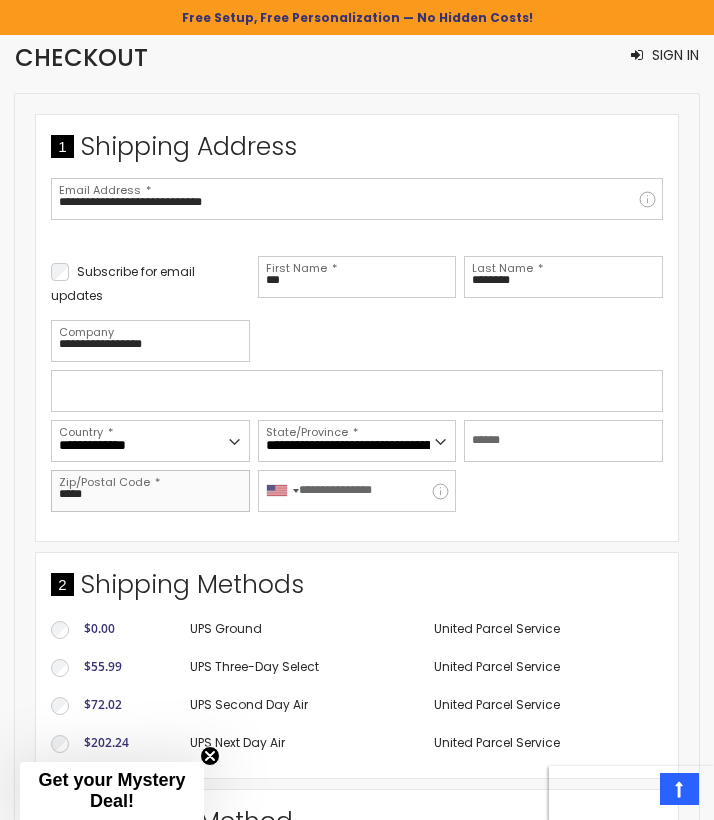 scroll, scrollTop: 275, scrollLeft: 0, axis: vertical 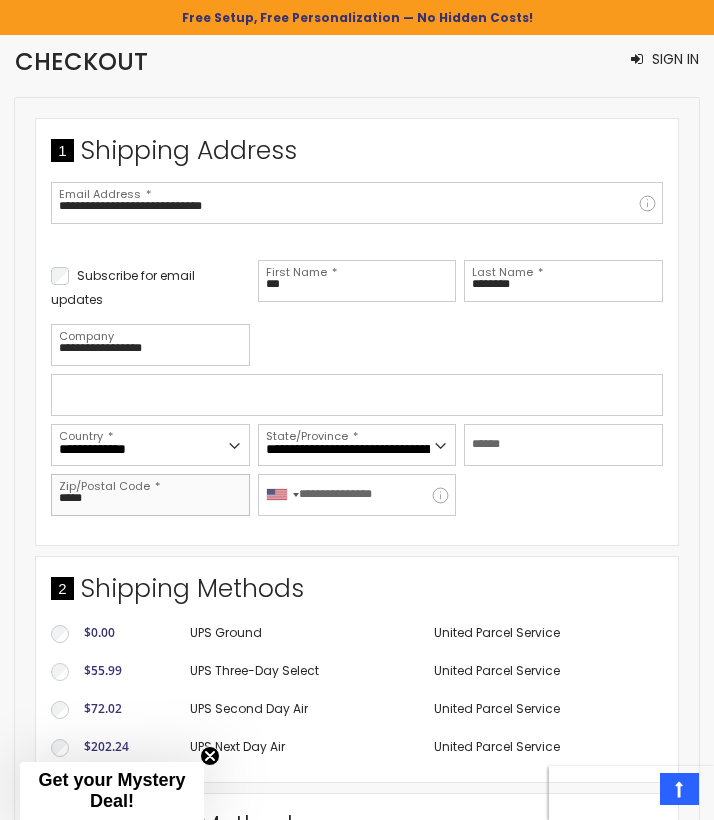type on "*****" 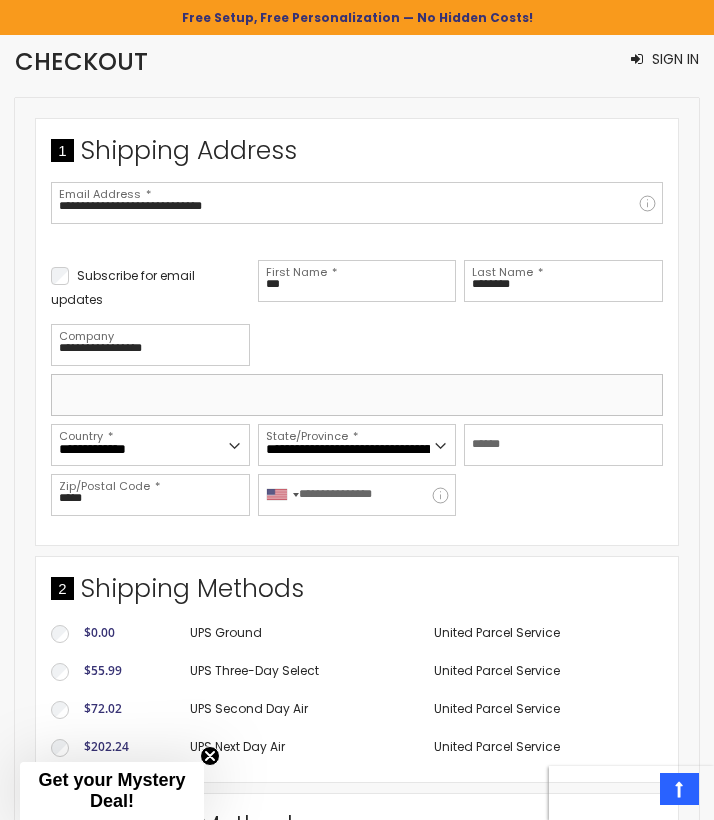click at bounding box center (357, 395) 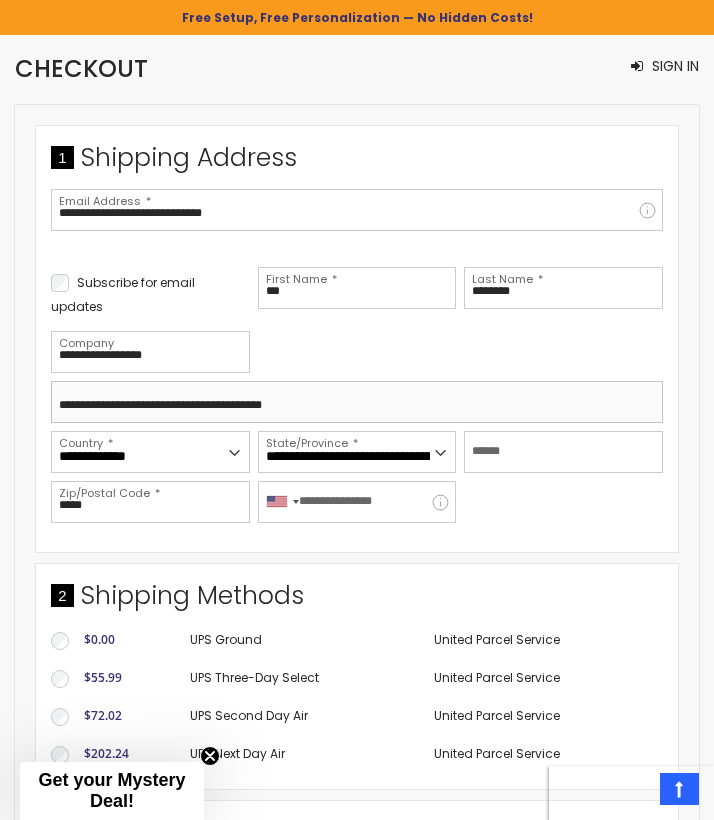 scroll, scrollTop: 257, scrollLeft: 0, axis: vertical 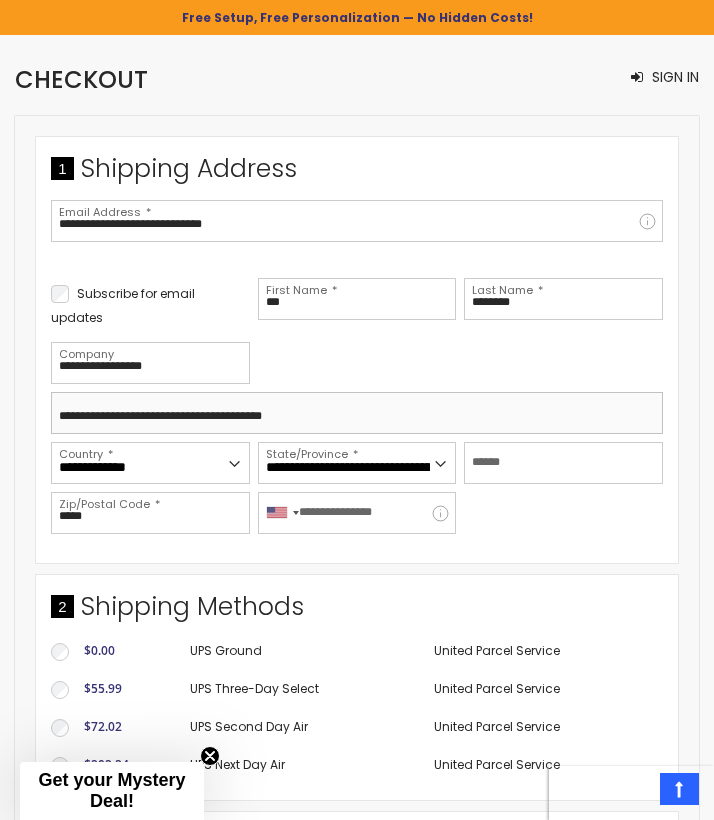 type on "**********" 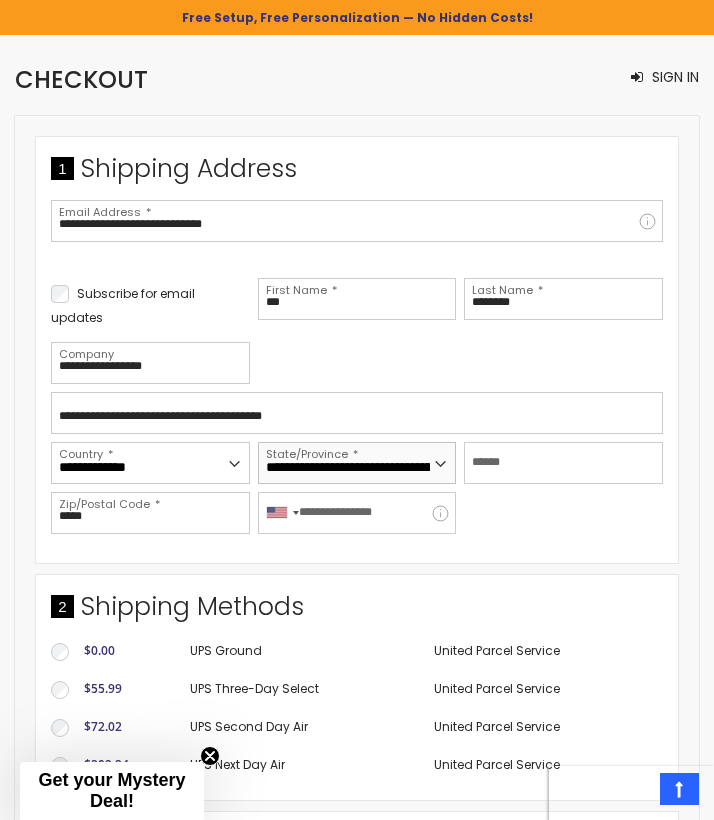 select on "**" 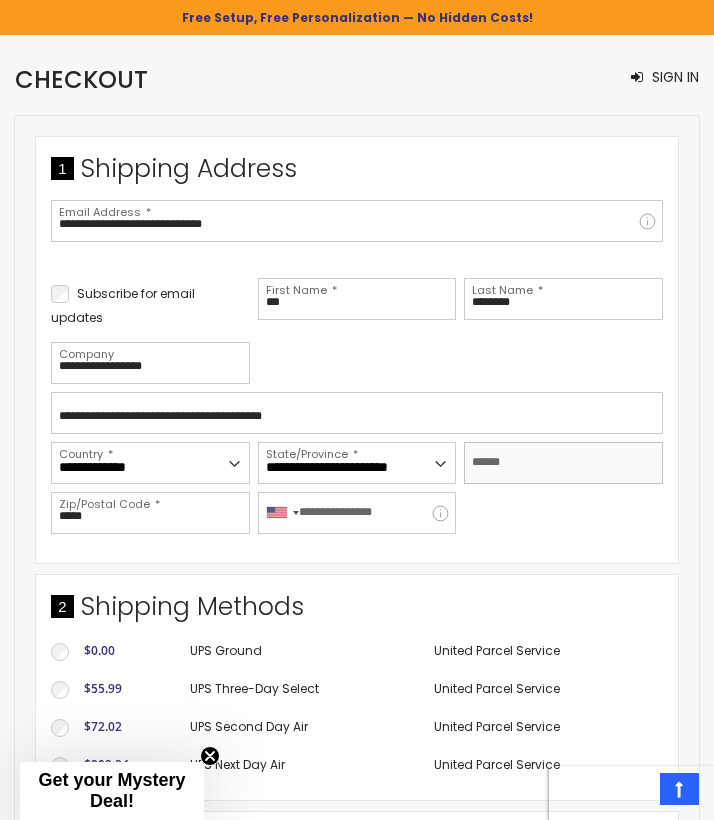 click on "City" at bounding box center [563, 463] 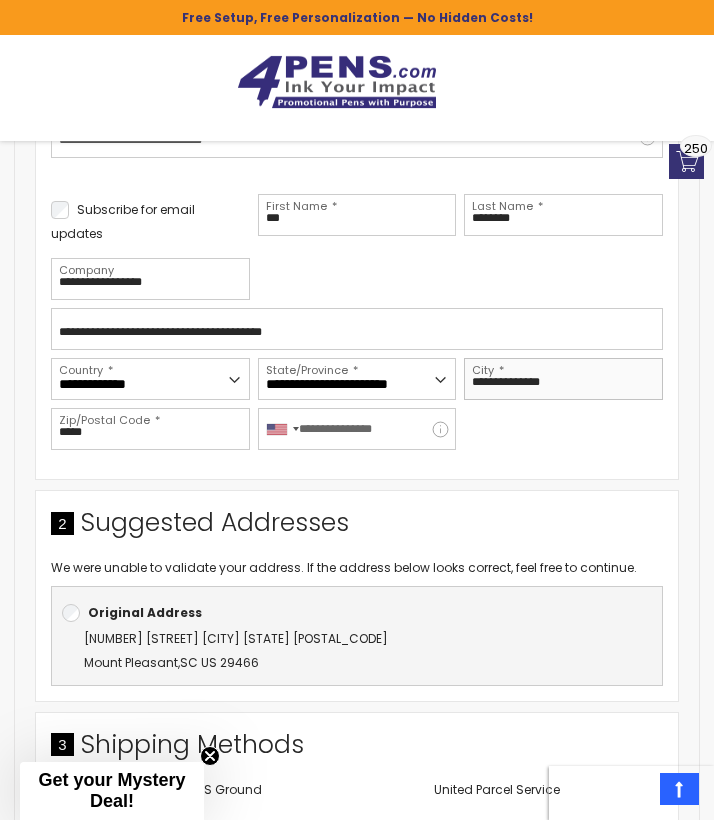 scroll, scrollTop: 345, scrollLeft: 0, axis: vertical 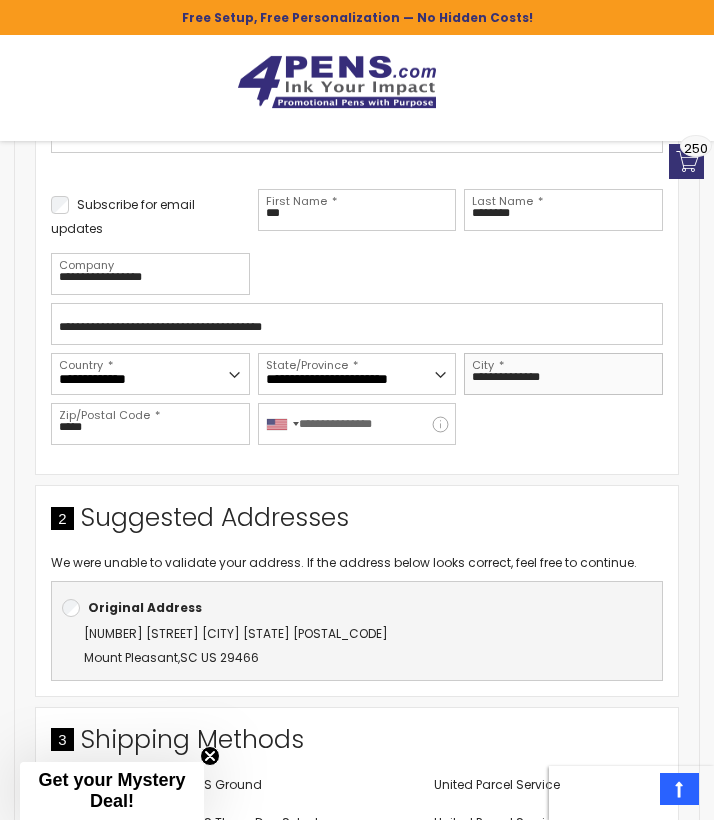 type on "**********" 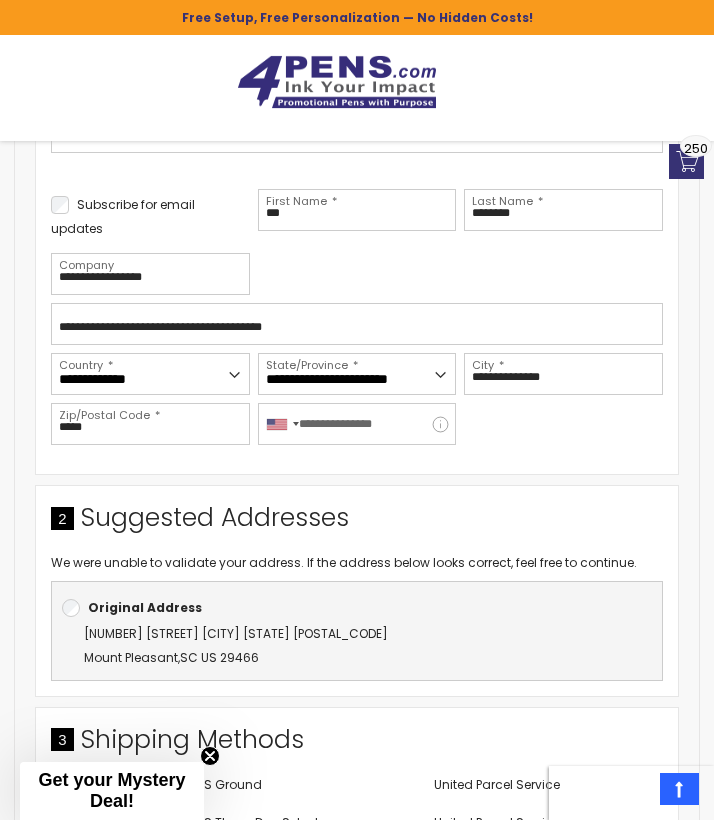 click on "[NUMBER] [STREET] [CITY],
[STATE]
US
[POSTAL_CODE]" at bounding box center (357, 646) 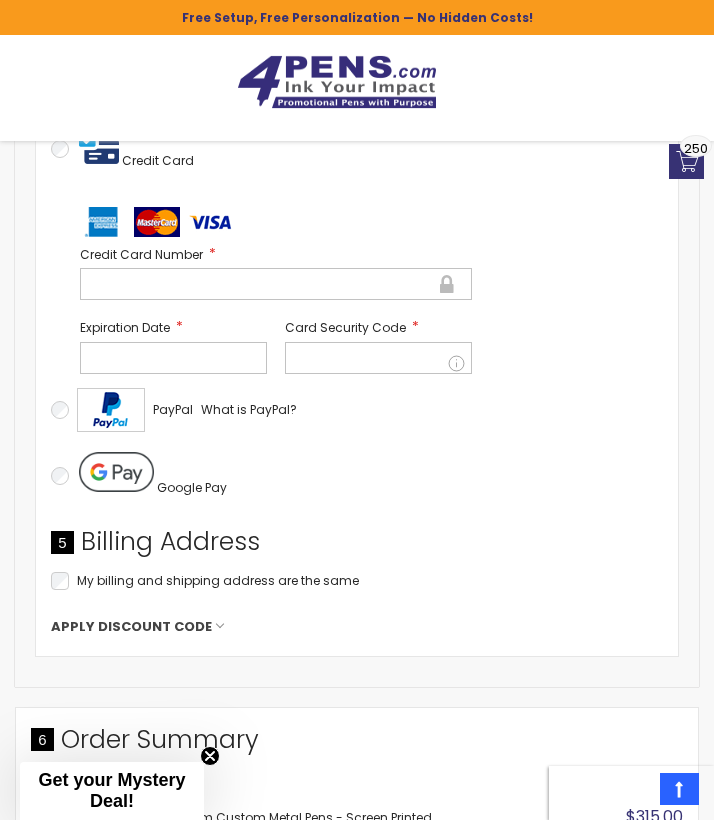 scroll, scrollTop: 1268, scrollLeft: 0, axis: vertical 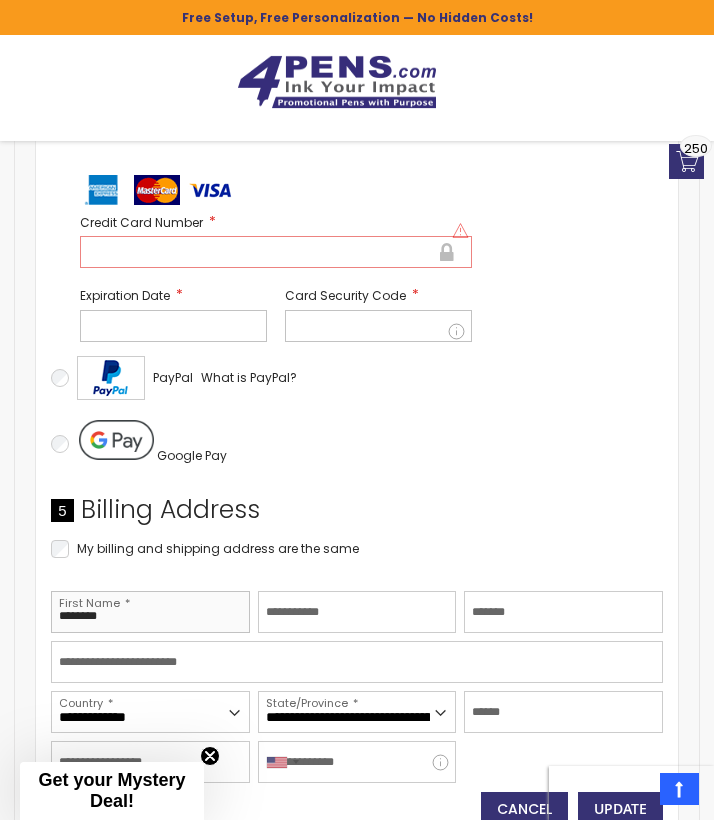 type on "********" 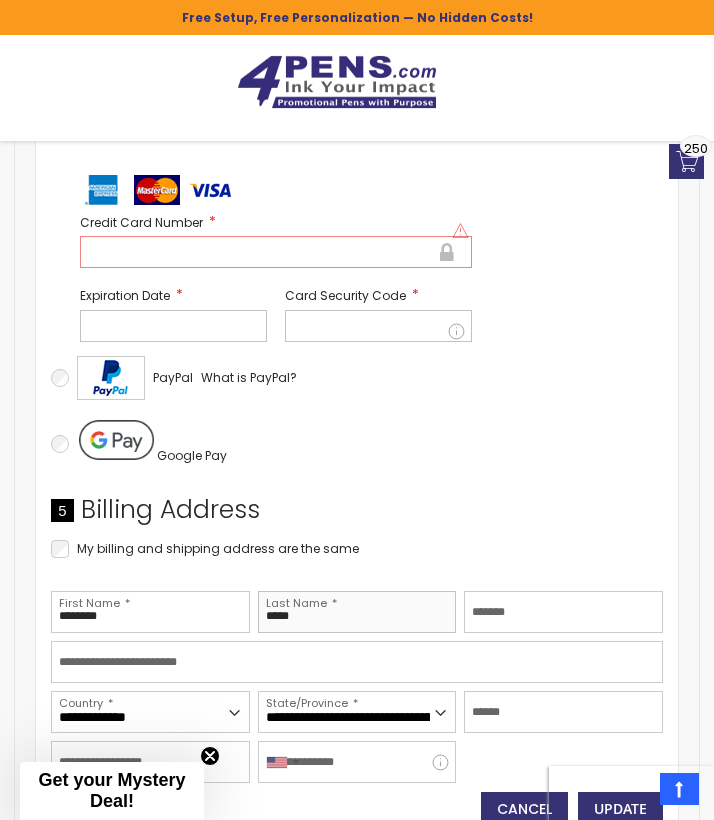 type on "*****" 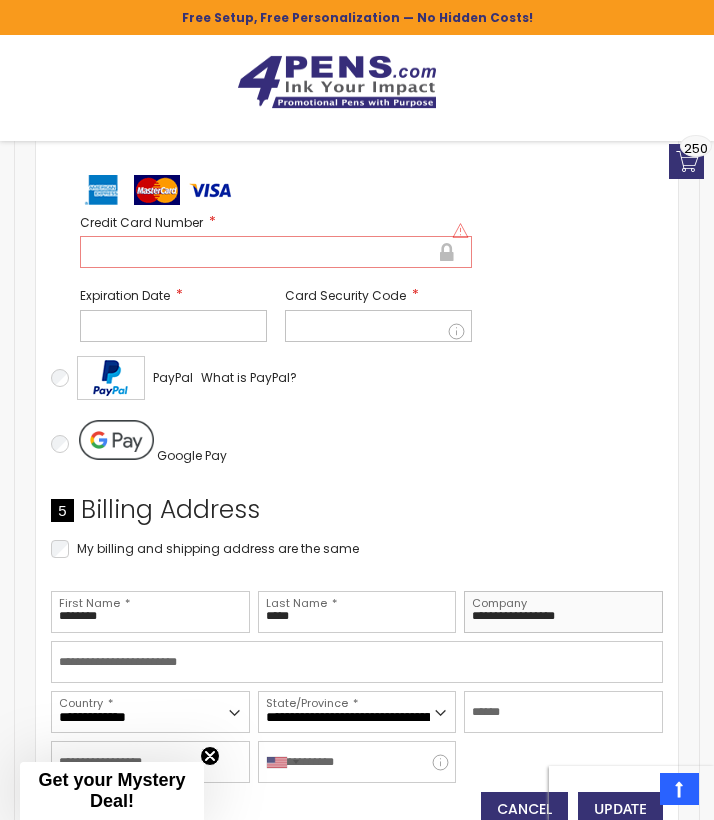 type on "**********" 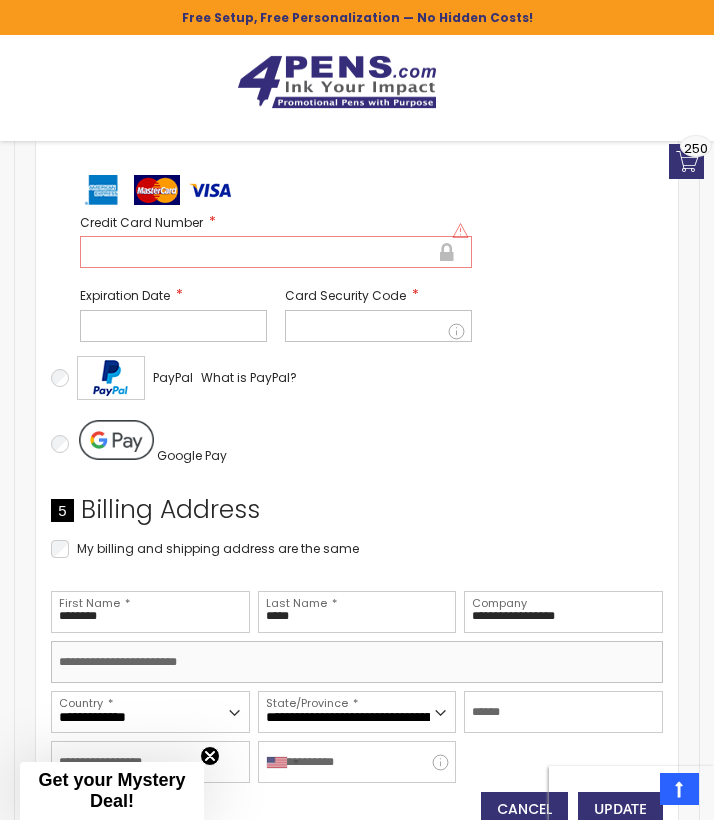 paste on "**********" 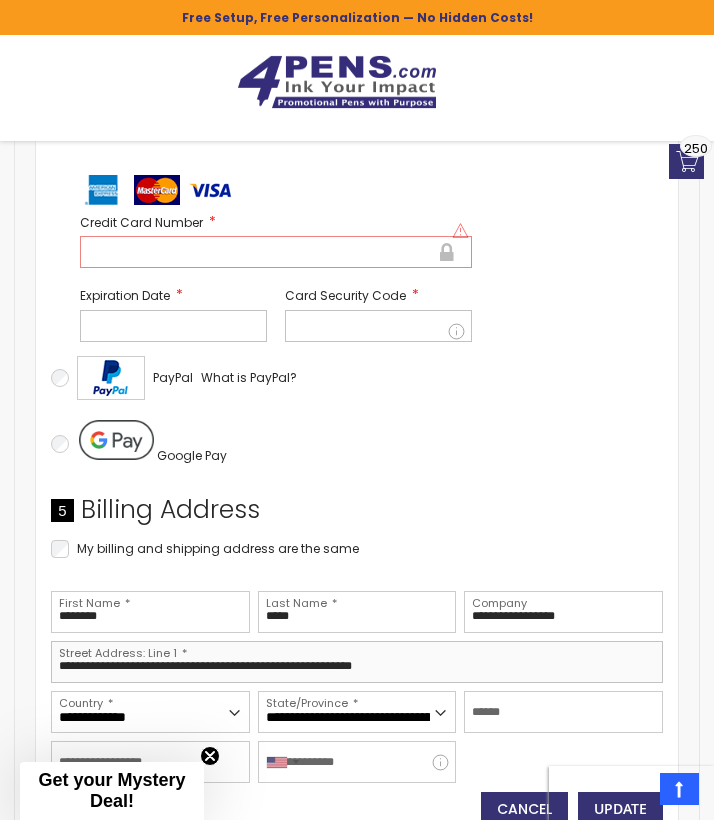 type on "**********" 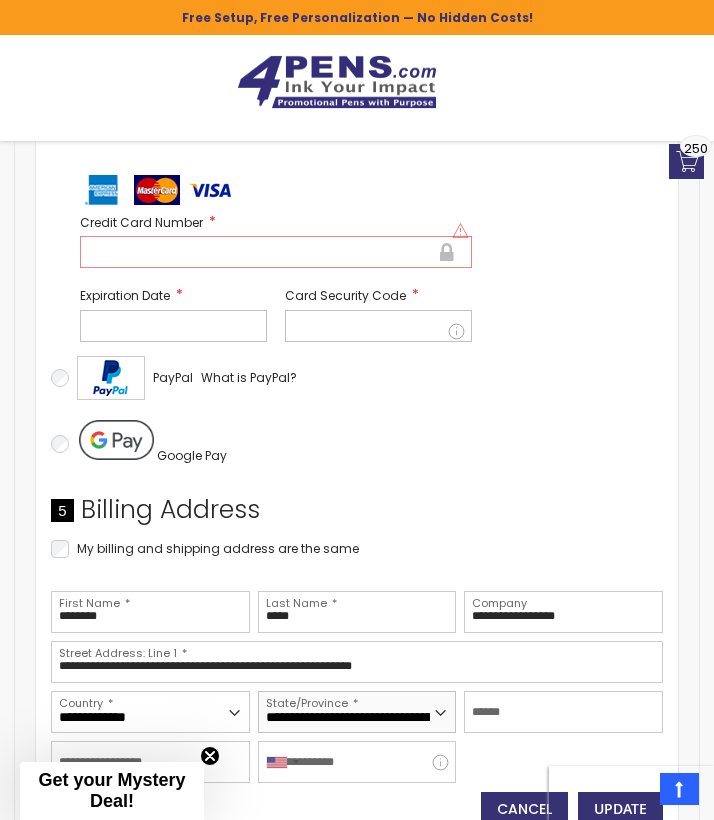 scroll, scrollTop: 1356, scrollLeft: 0, axis: vertical 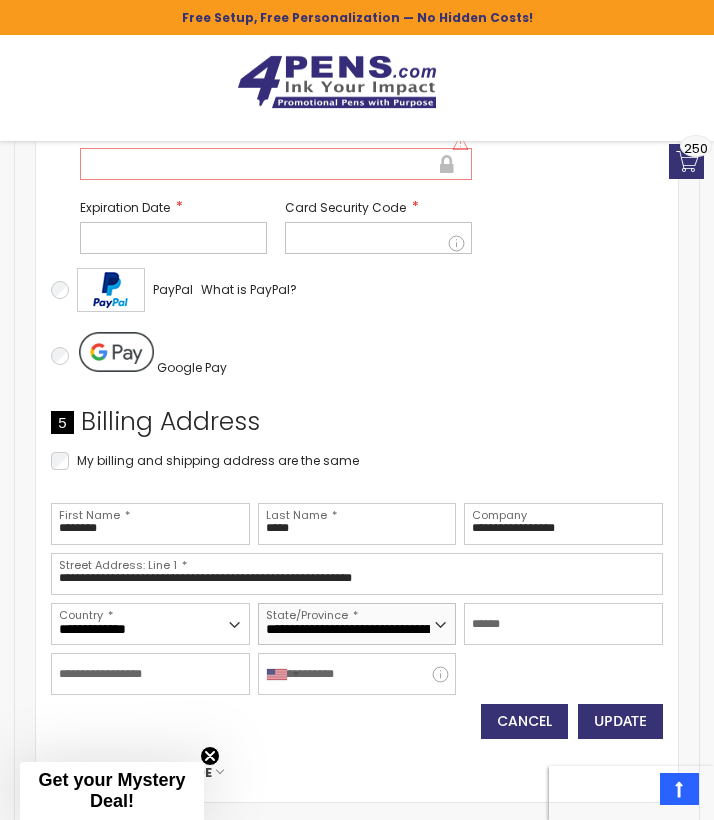 select on "**" 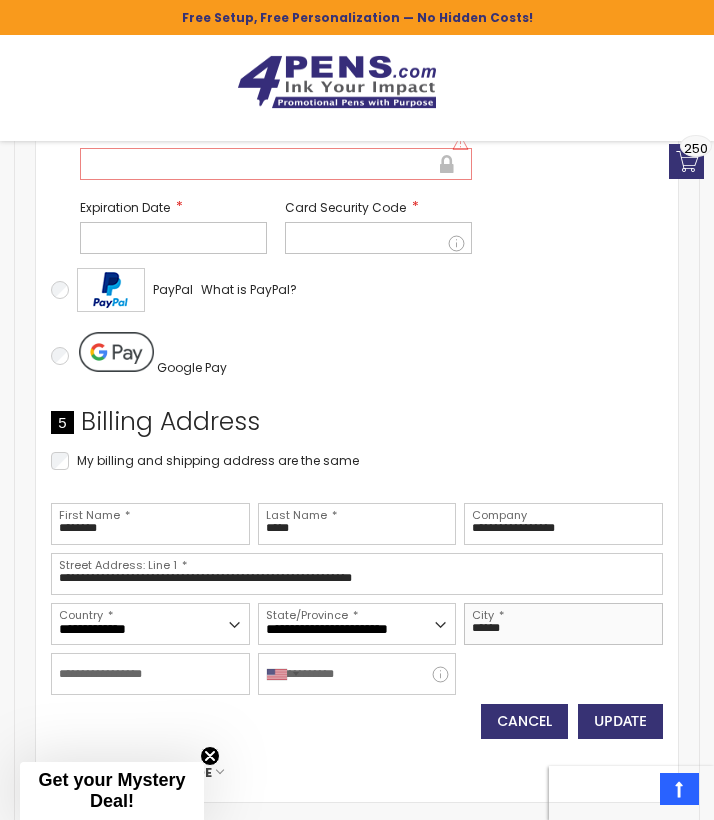 type on "******" 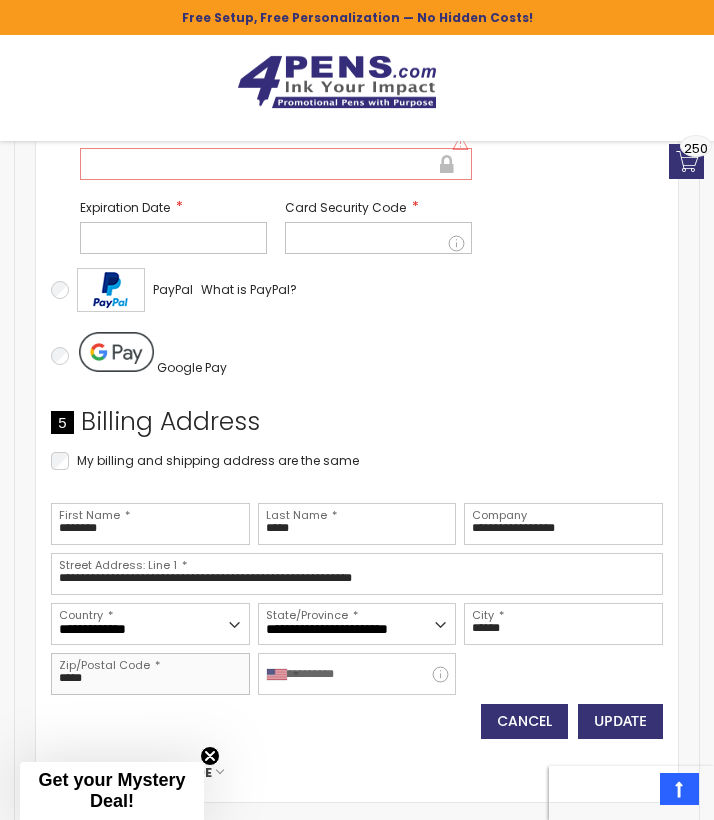 type on "*****" 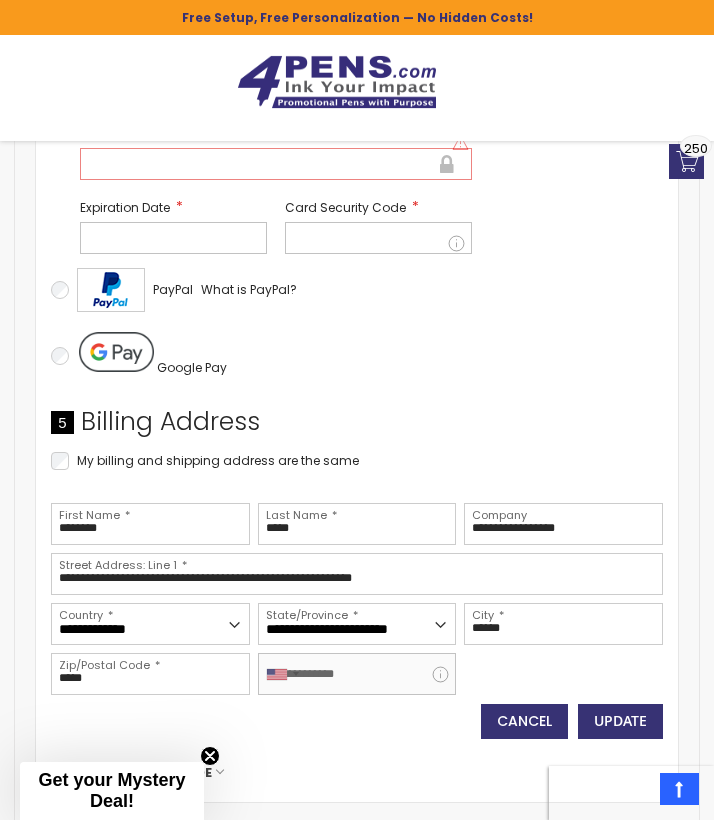 type on "**" 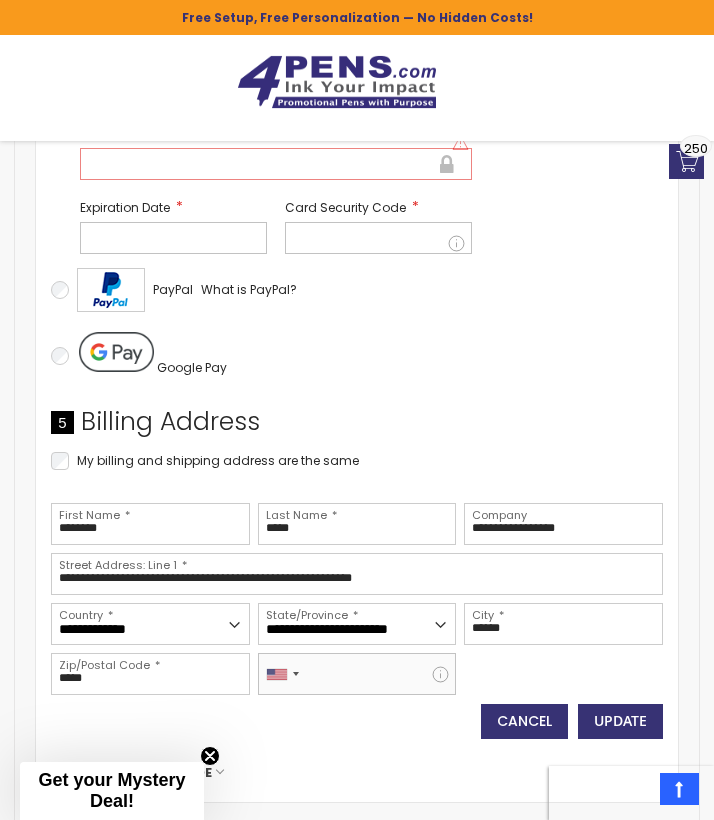 paste on "**********" 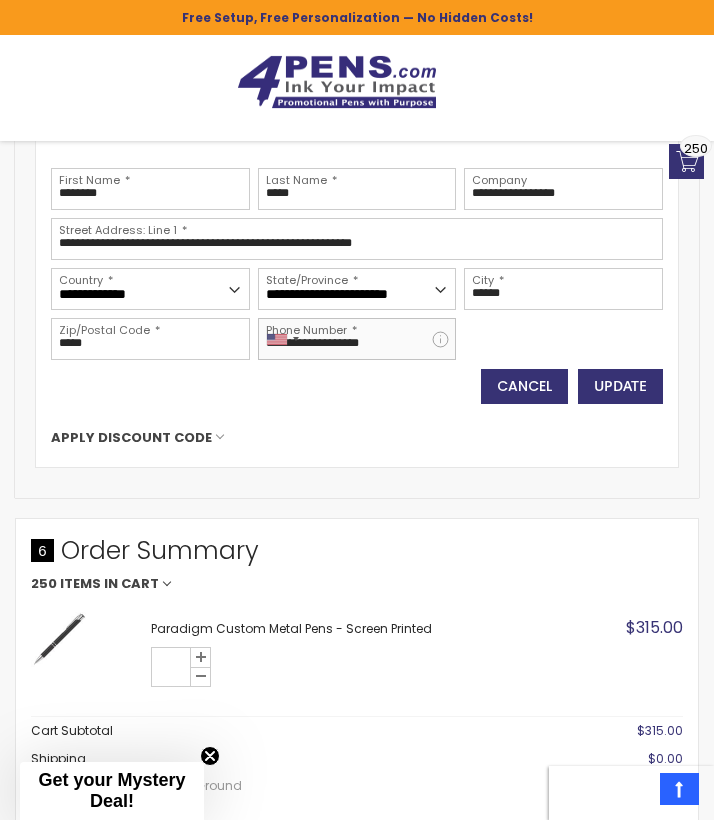 scroll, scrollTop: 1713, scrollLeft: 0, axis: vertical 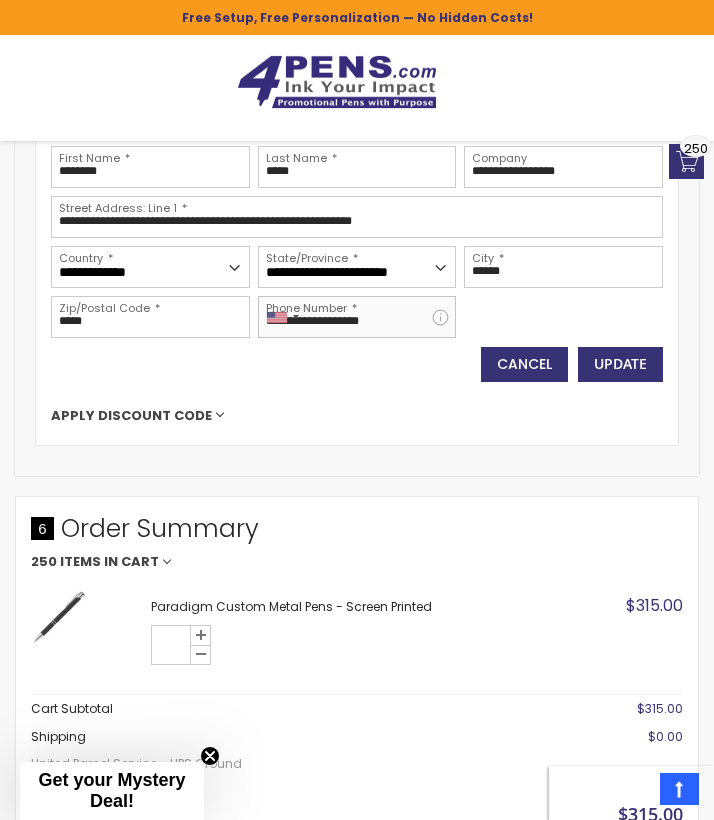 type on "**********" 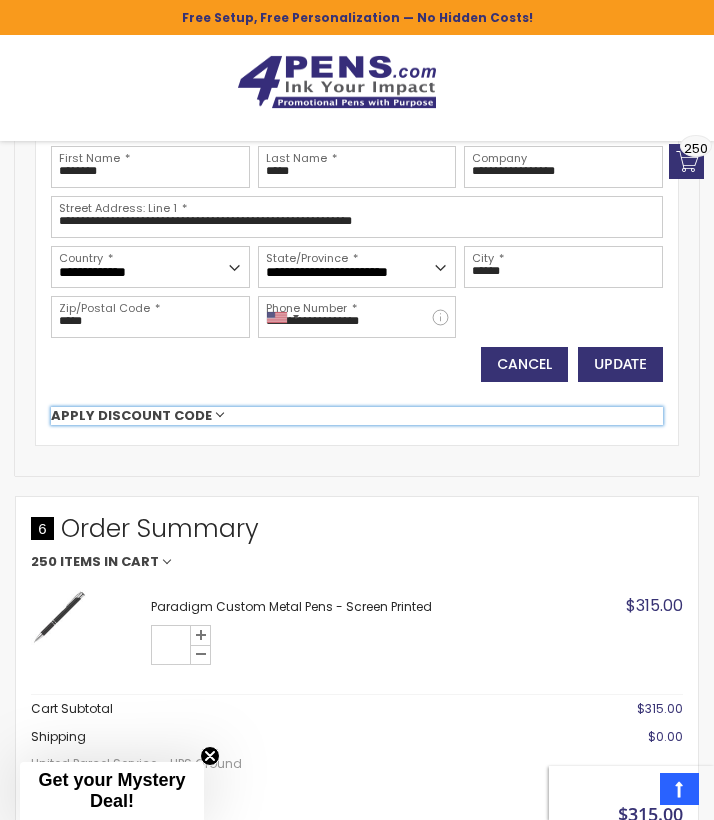 click on "Apply Discount Code" at bounding box center [131, 416] 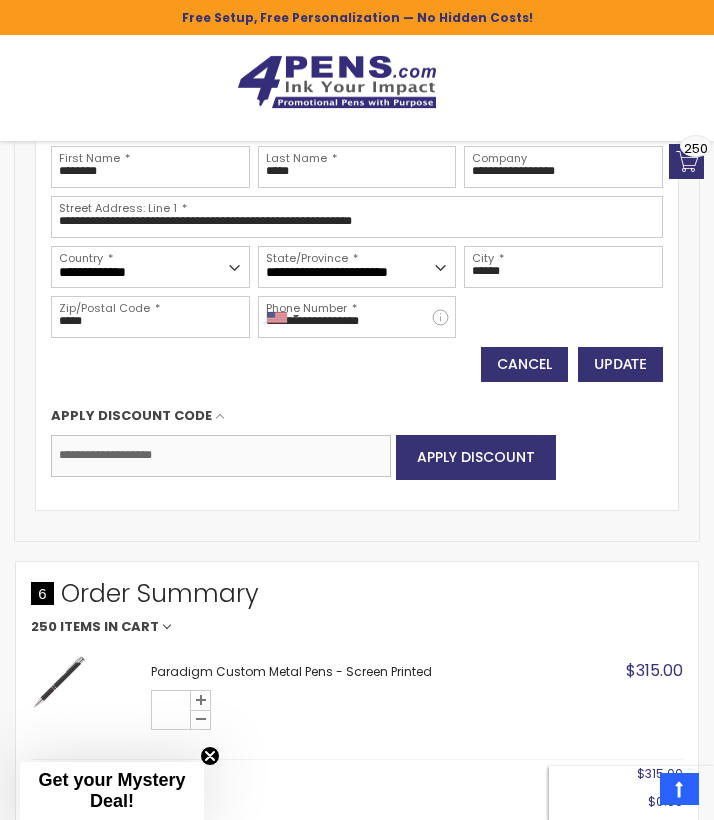 click on "Enter discount code" at bounding box center (221, 456) 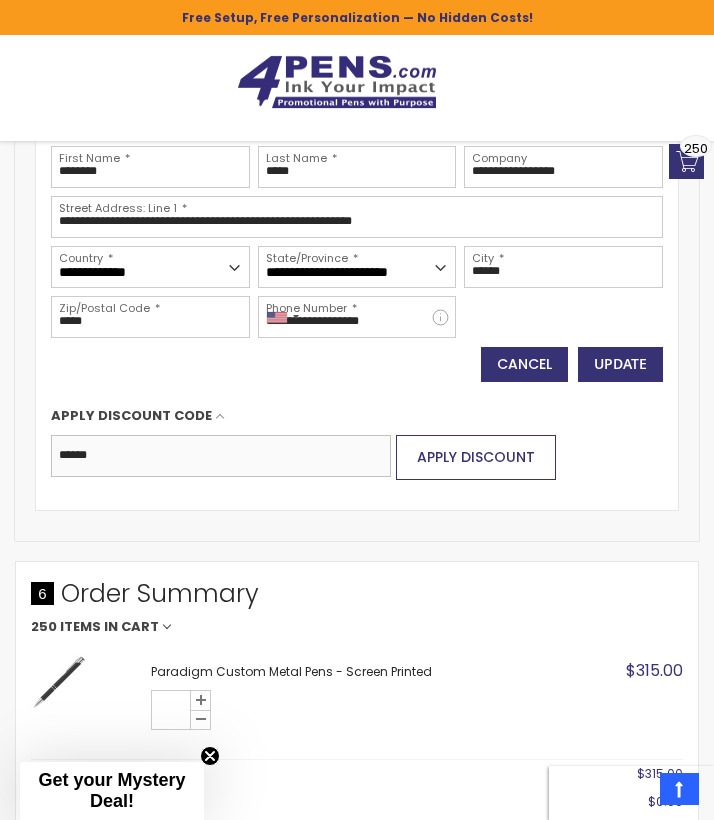 type on "******" 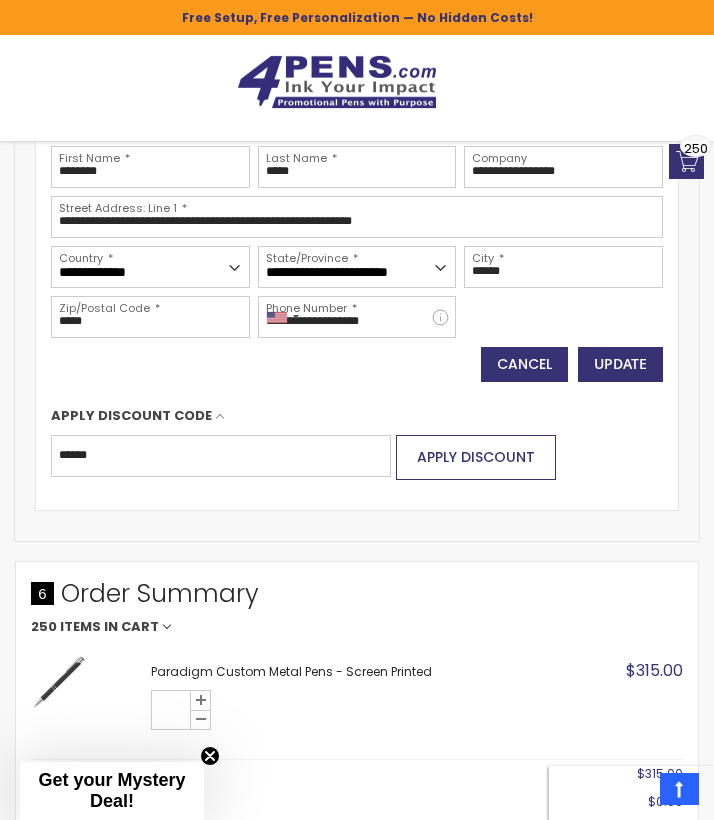 click on "Apply Discount" at bounding box center [476, 457] 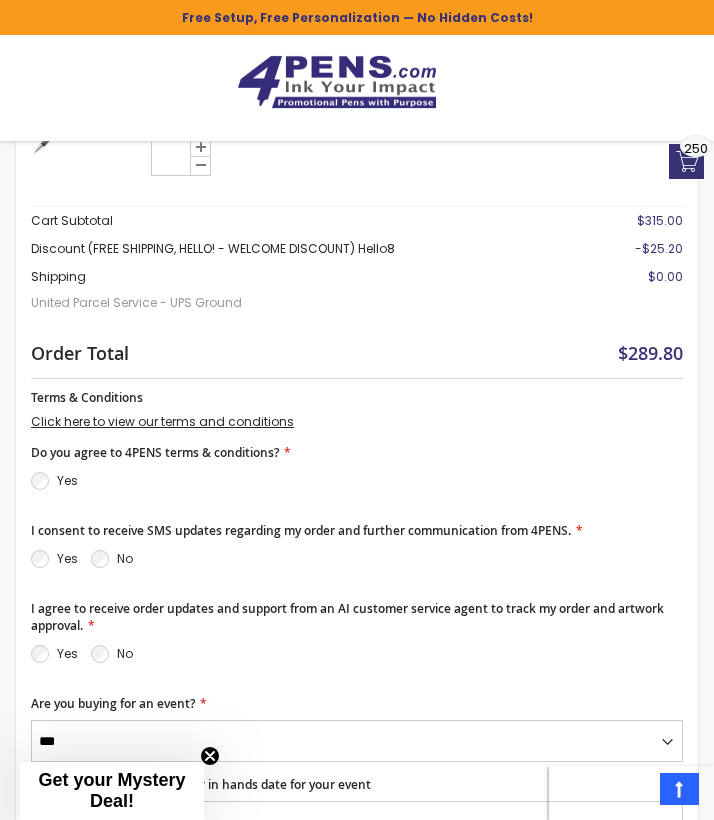 scroll, scrollTop: 2324, scrollLeft: 0, axis: vertical 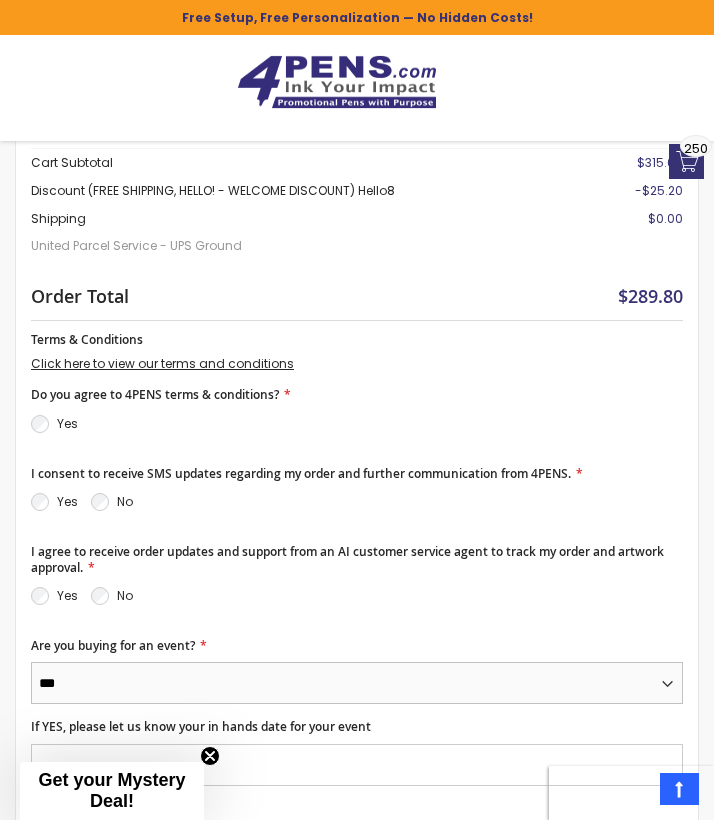select on "*" 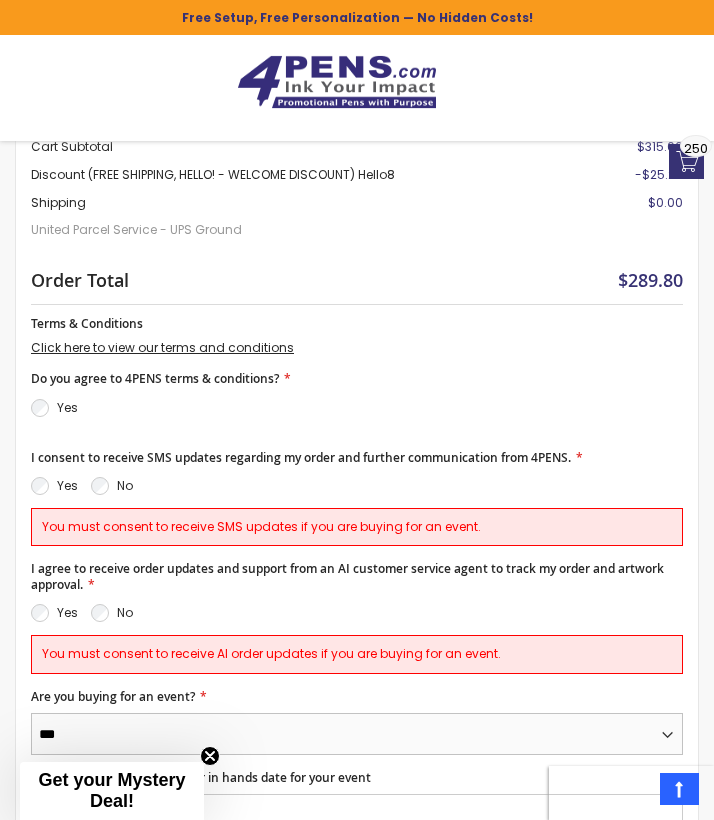 scroll, scrollTop: 2343, scrollLeft: 0, axis: vertical 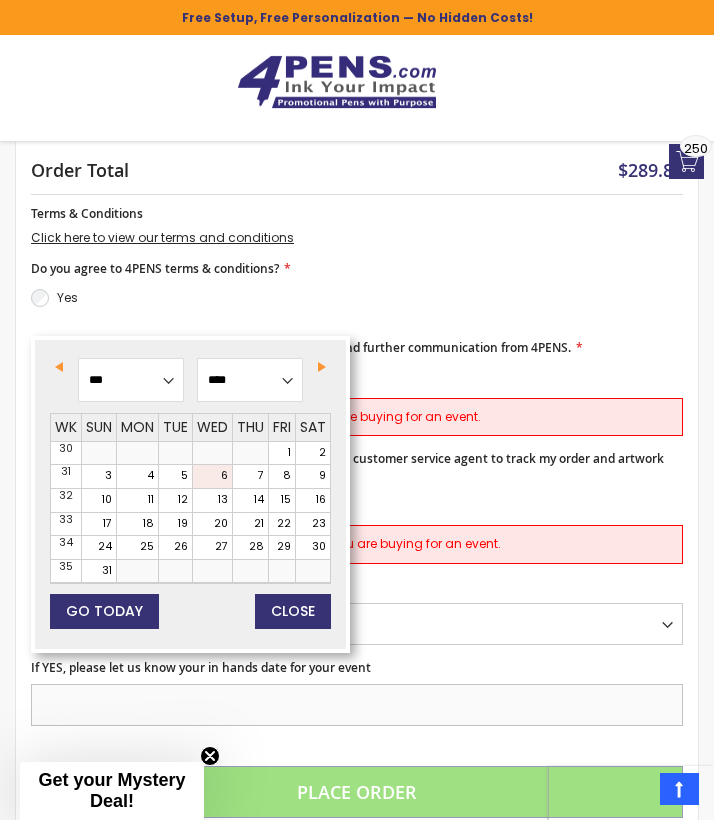 click on "If YES, please let us know your in hands date for your event" at bounding box center (357, 705) 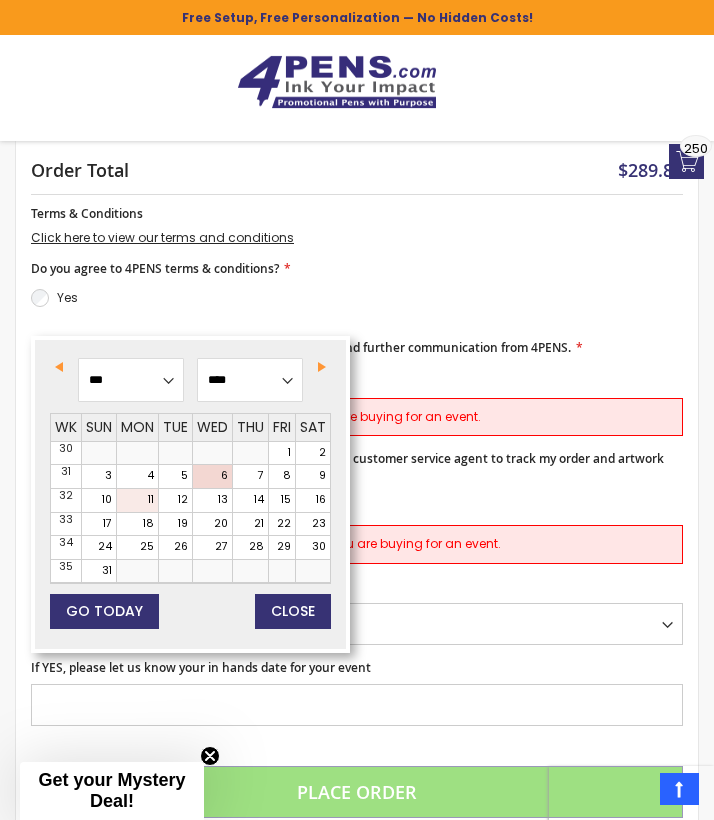 click on "11" at bounding box center [137, 500] 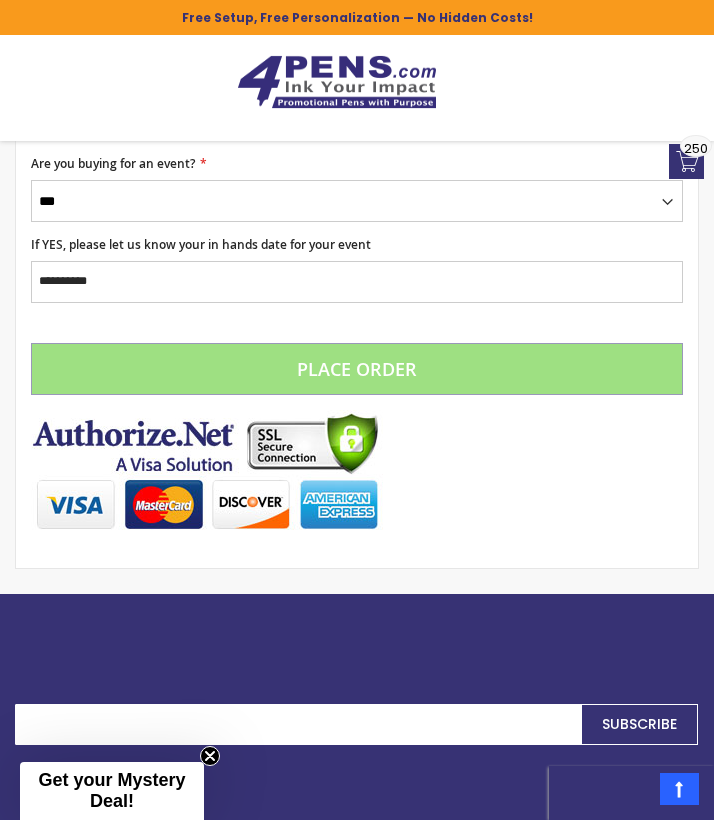 scroll, scrollTop: 2914, scrollLeft: 0, axis: vertical 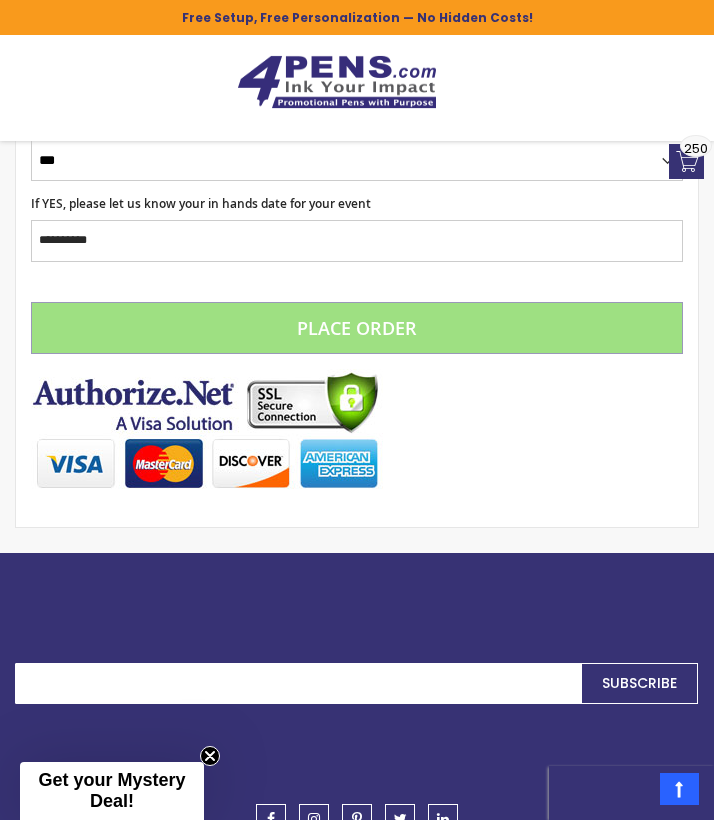 click on "Place Order" at bounding box center [357, 328] 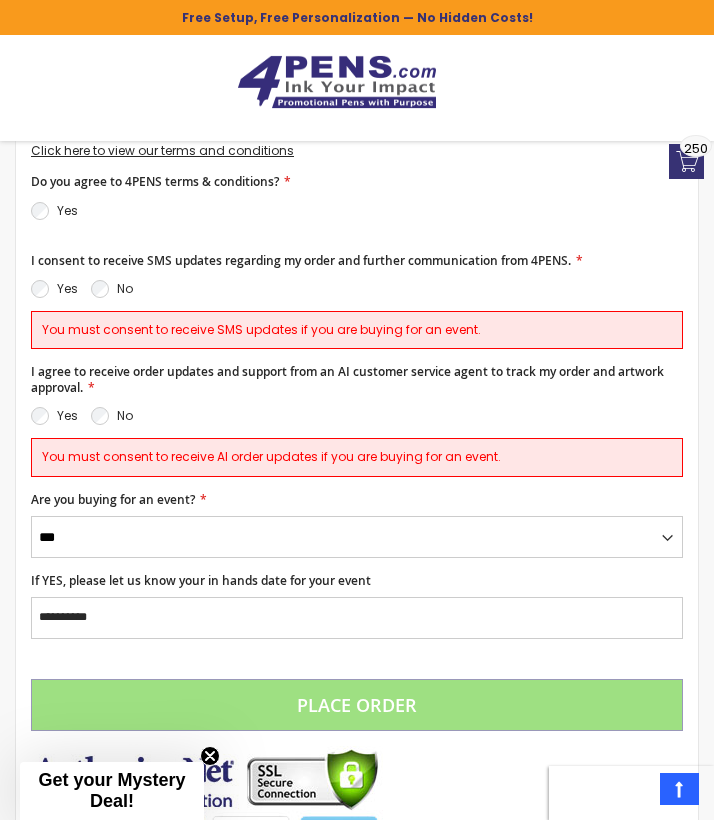 scroll, scrollTop: 2487, scrollLeft: 0, axis: vertical 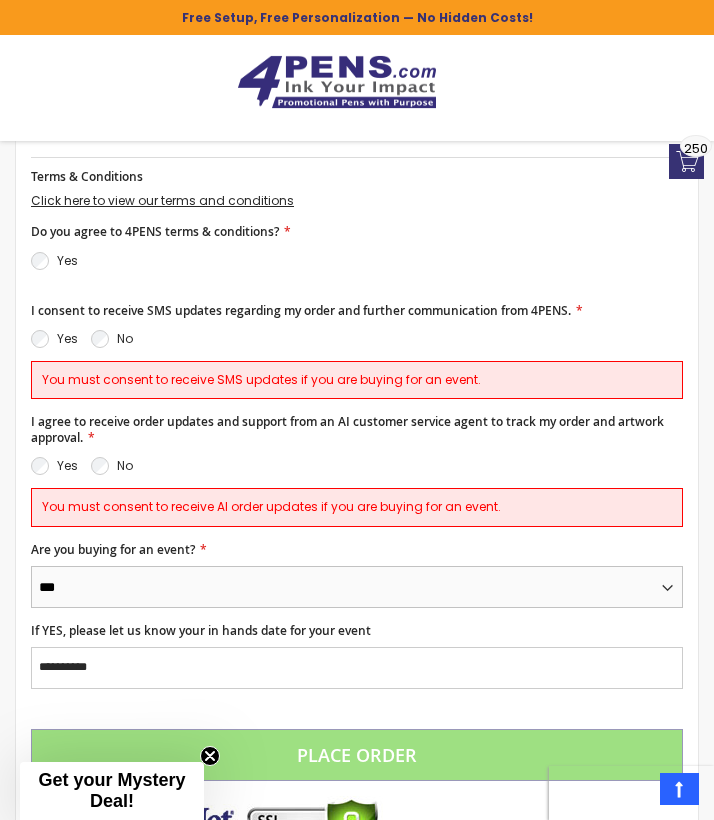 select on "*" 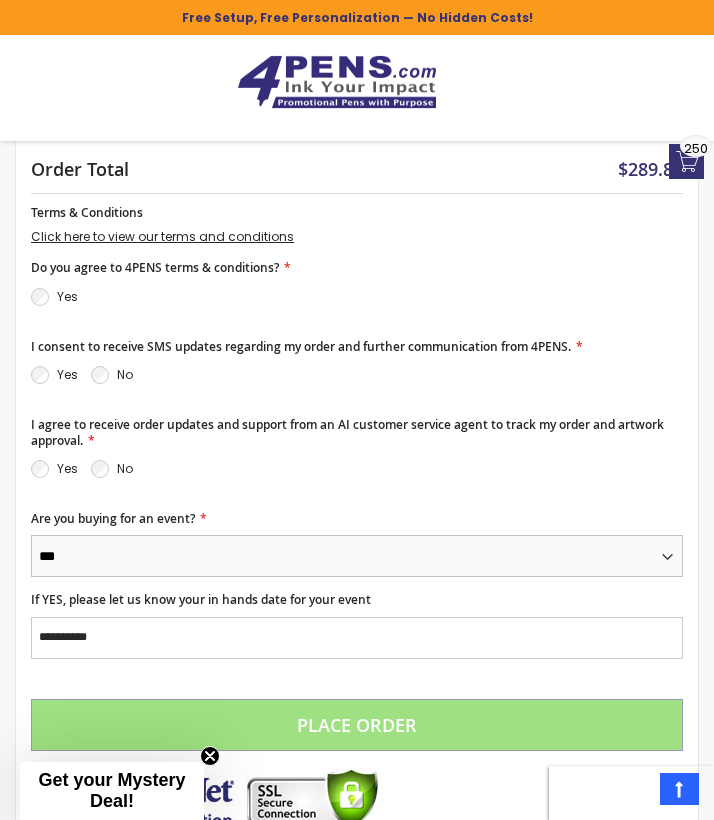 scroll, scrollTop: 2445, scrollLeft: 0, axis: vertical 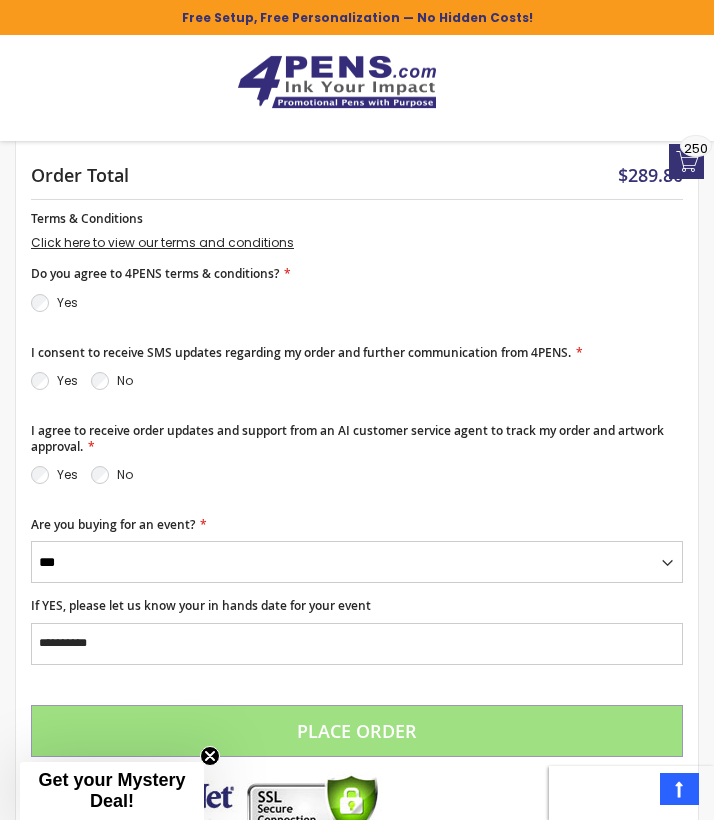 click on "Place Order" at bounding box center (357, 731) 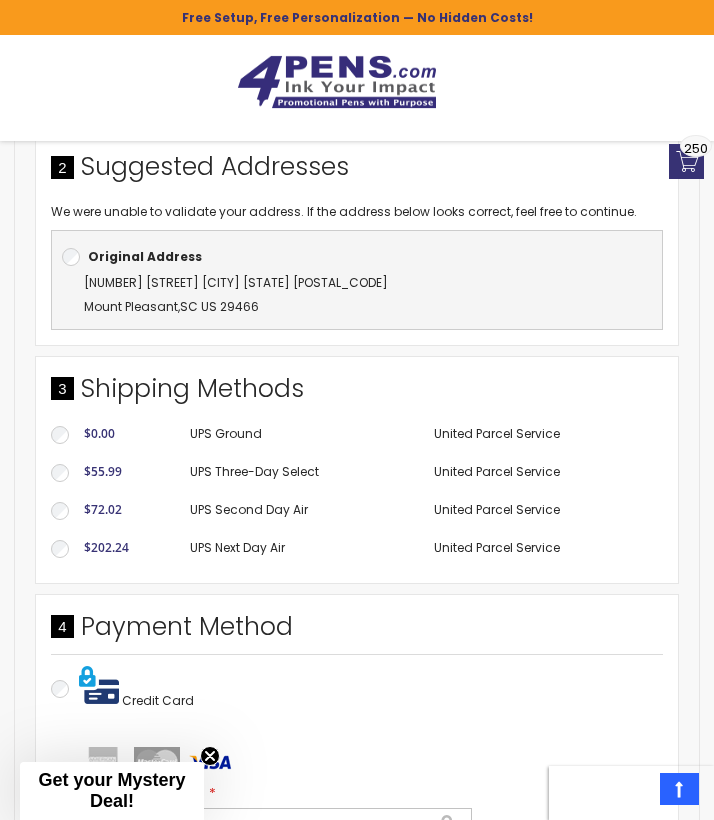 scroll, scrollTop: 701, scrollLeft: 0, axis: vertical 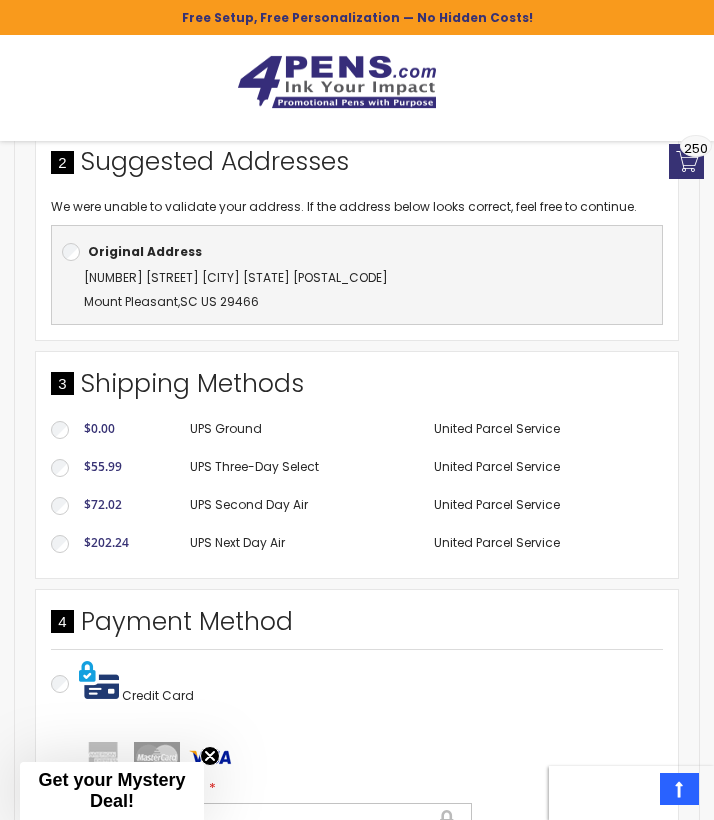 click on "Original Address
[NUMBER] [STREET] [CITY],
[STATE]
US
[POSTAL_CODE]" at bounding box center [357, 275] 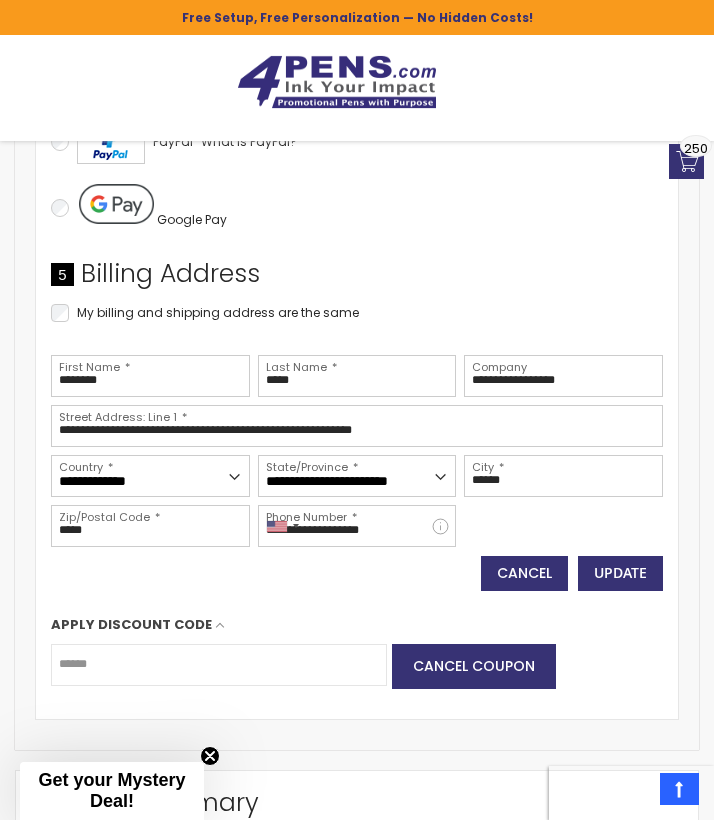 scroll, scrollTop: 1618, scrollLeft: 0, axis: vertical 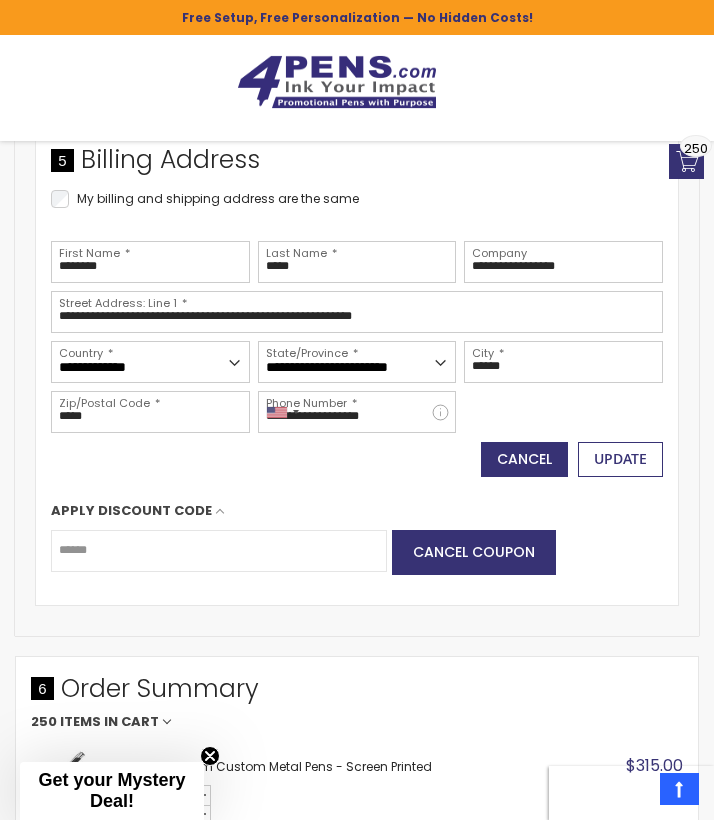 click on "Update" at bounding box center [620, 458] 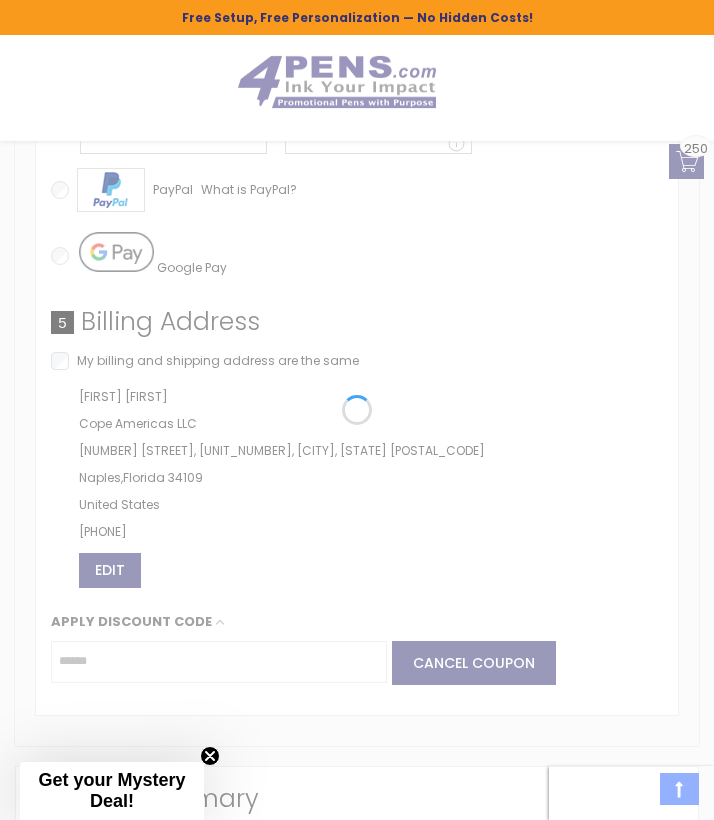 scroll, scrollTop: 1451, scrollLeft: 0, axis: vertical 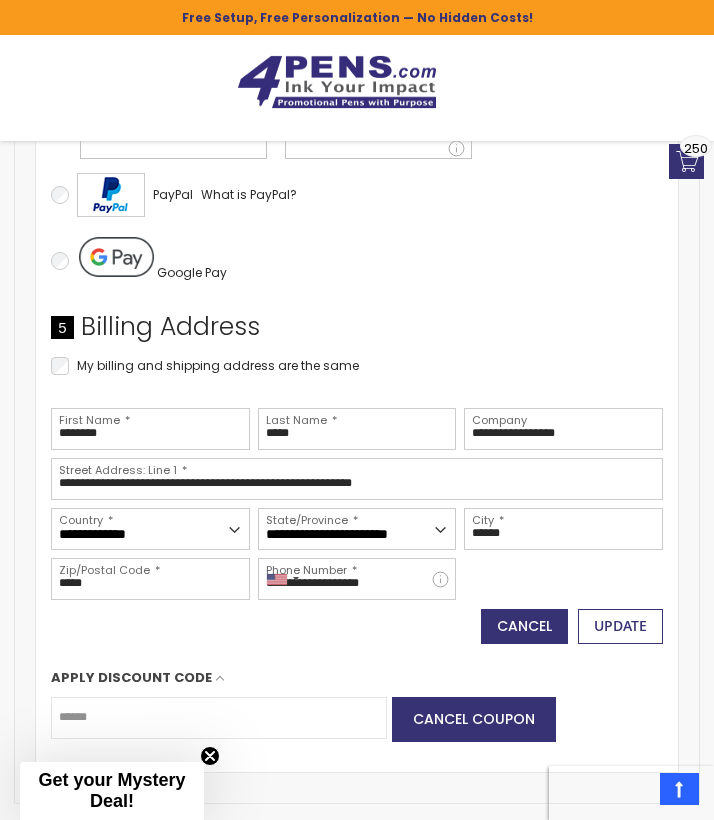 click on "Update" at bounding box center [620, 625] 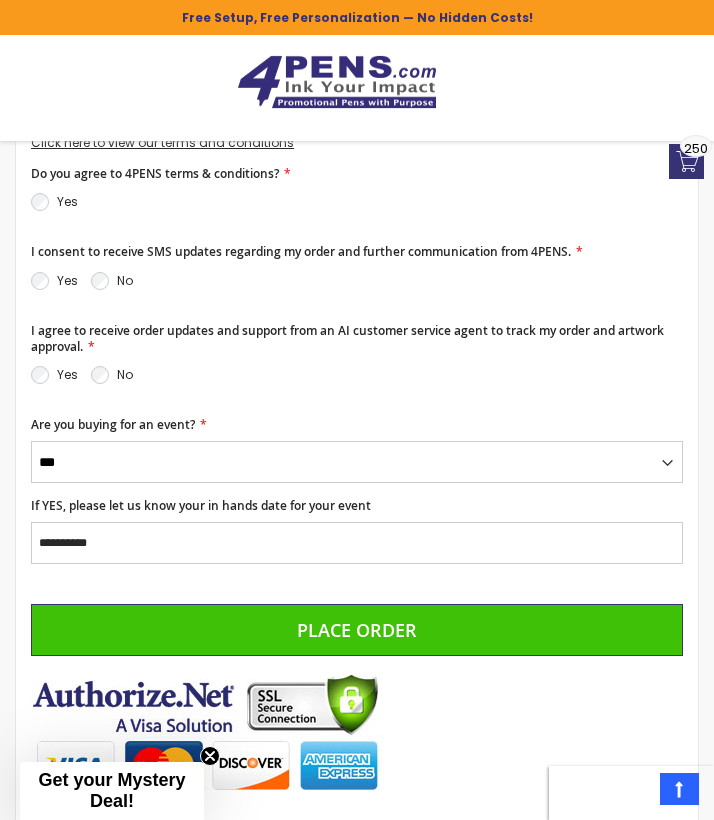 scroll, scrollTop: 2532, scrollLeft: 0, axis: vertical 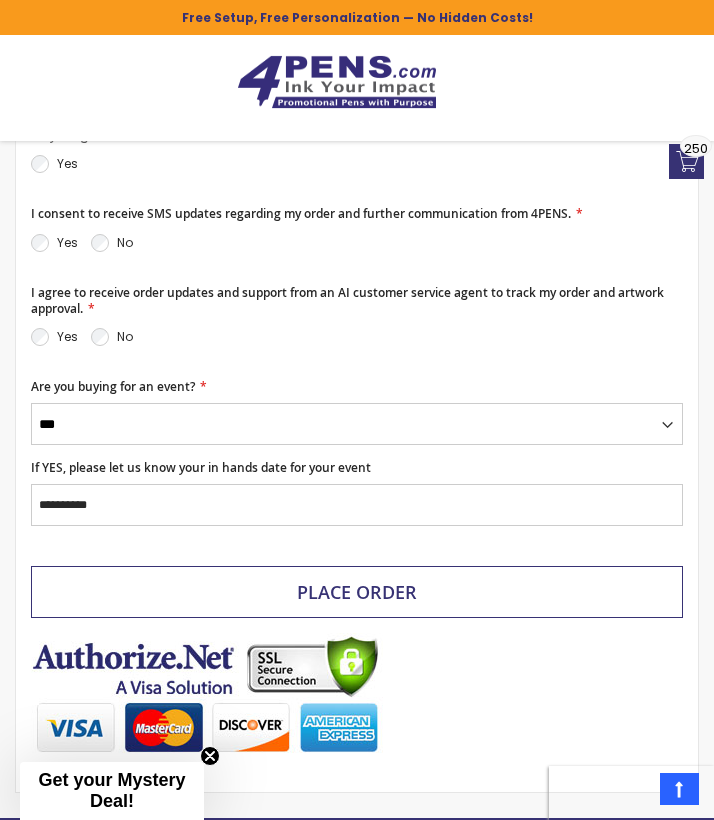 click on "Place Order" at bounding box center [357, 592] 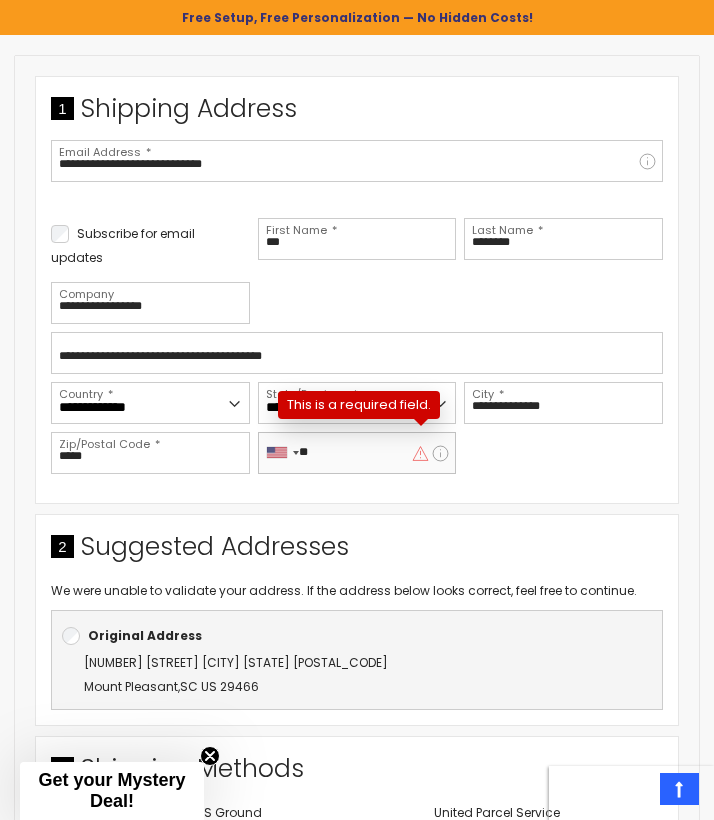 scroll, scrollTop: 333, scrollLeft: 0, axis: vertical 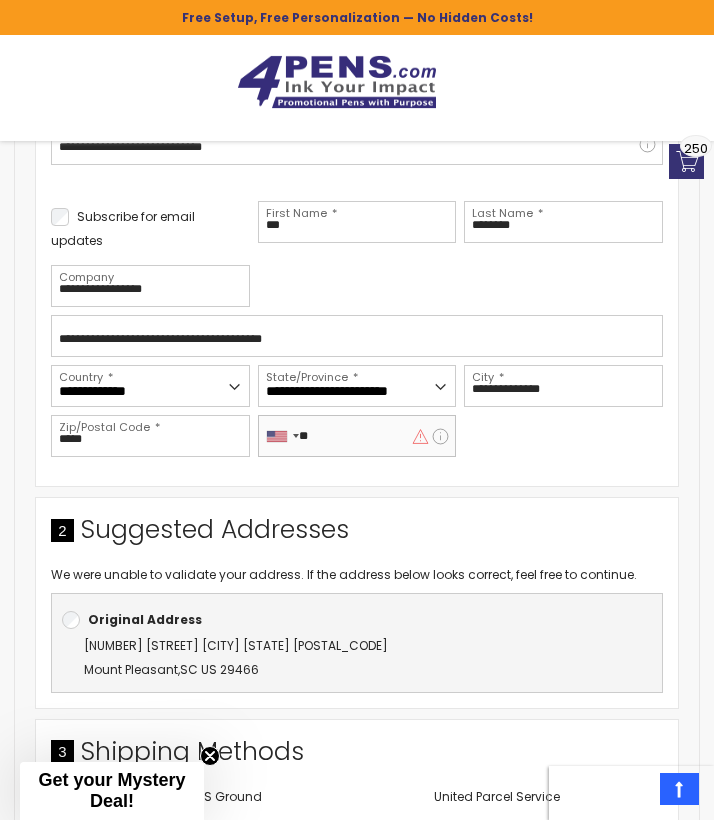 type on "*" 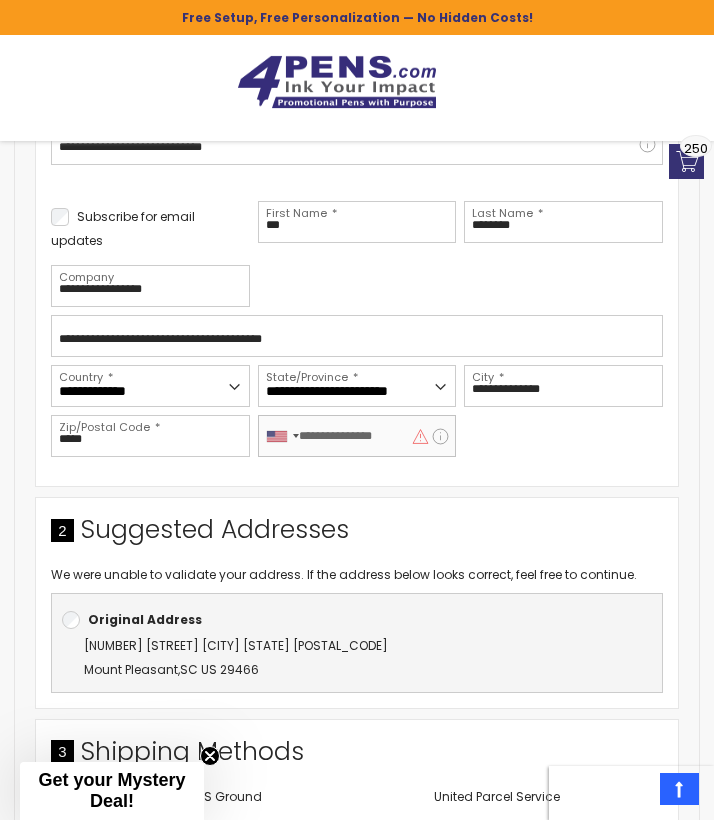 paste on "**********" 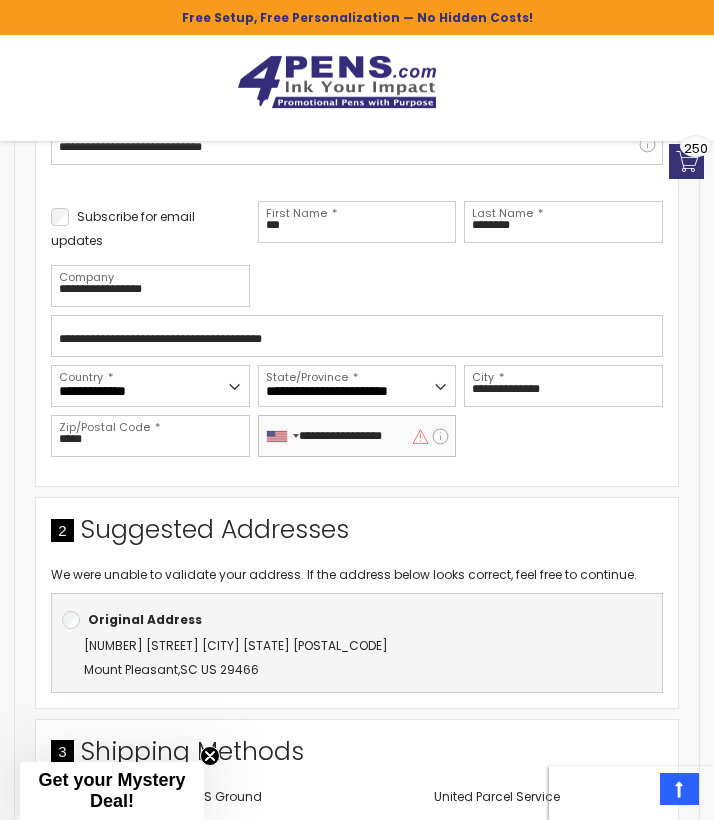 type on "**********" 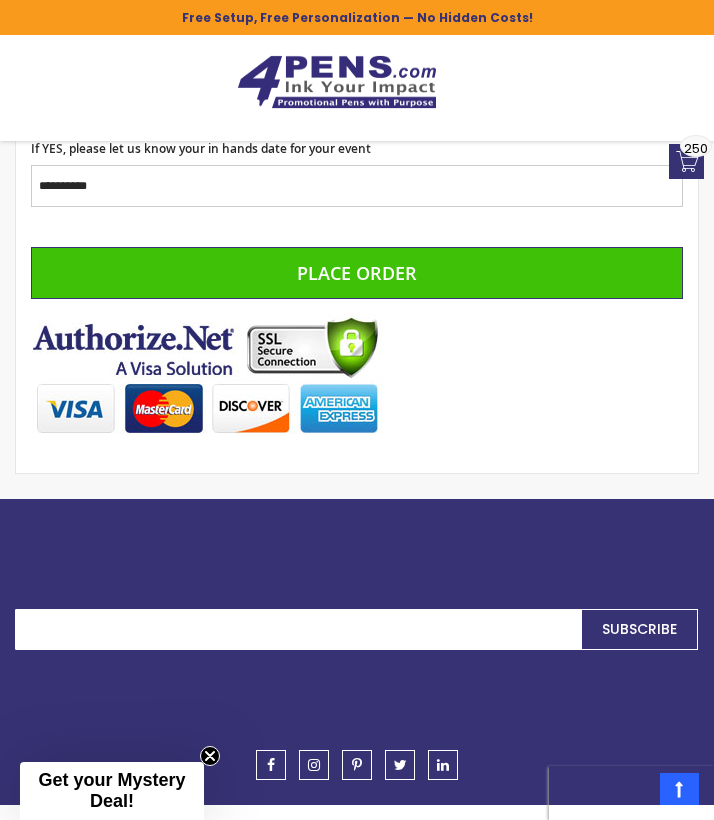 scroll, scrollTop: 2572, scrollLeft: 0, axis: vertical 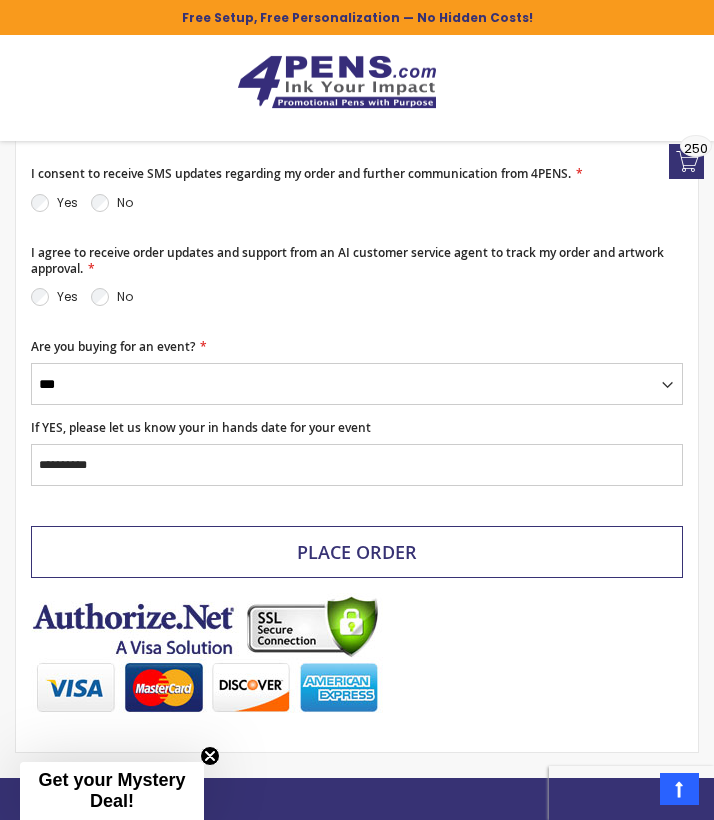 click on "Place Order" at bounding box center (357, 552) 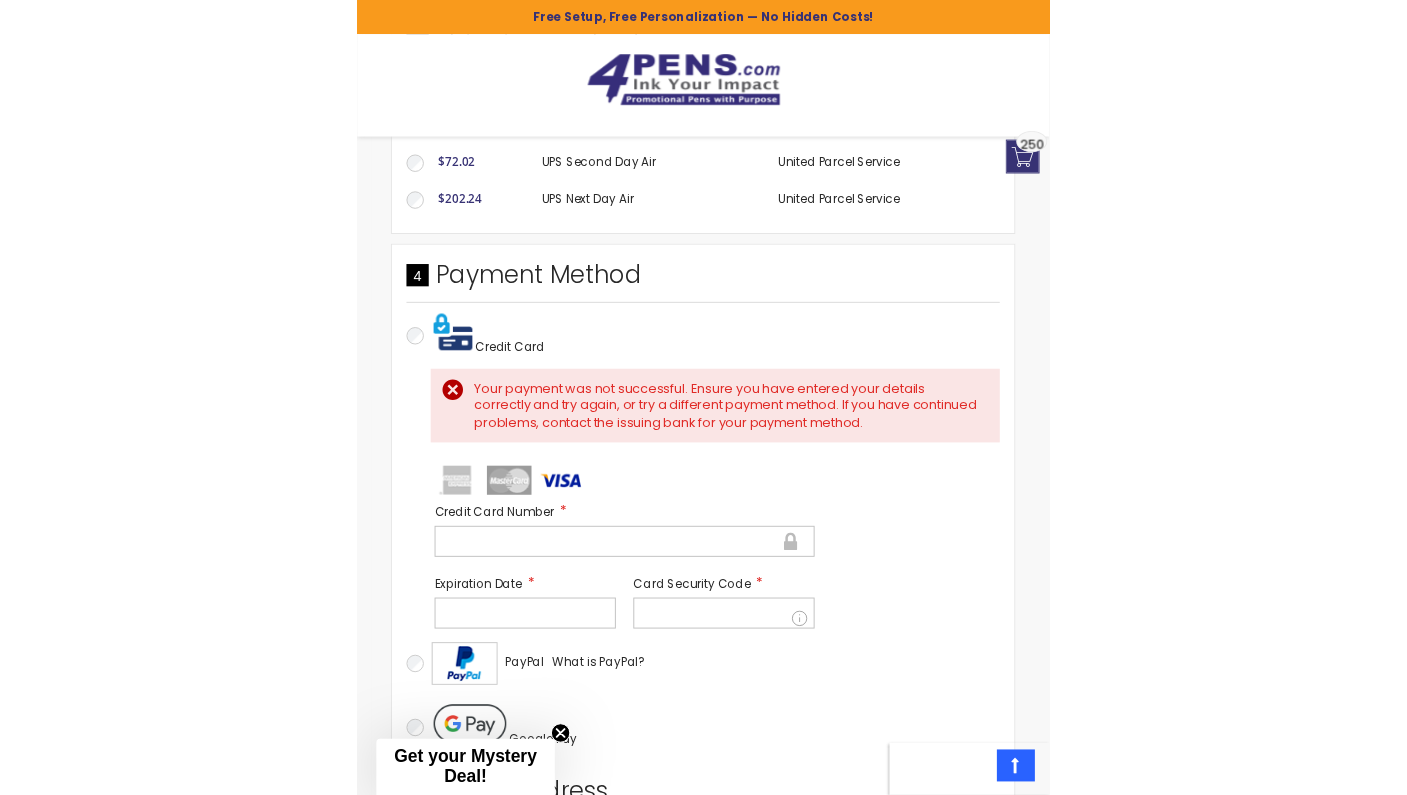 scroll, scrollTop: 1041, scrollLeft: 0, axis: vertical 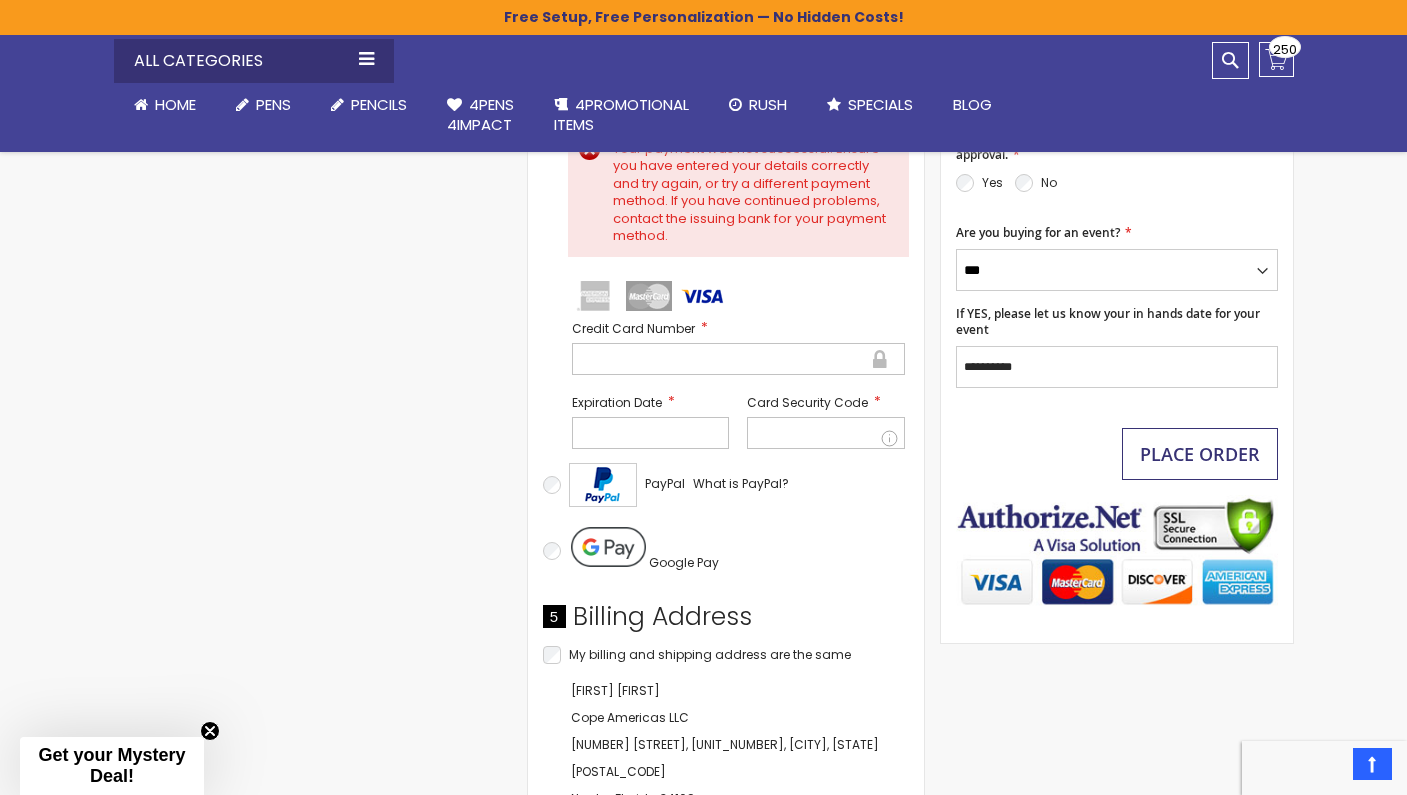 click on "Place Order" at bounding box center [1200, 454] 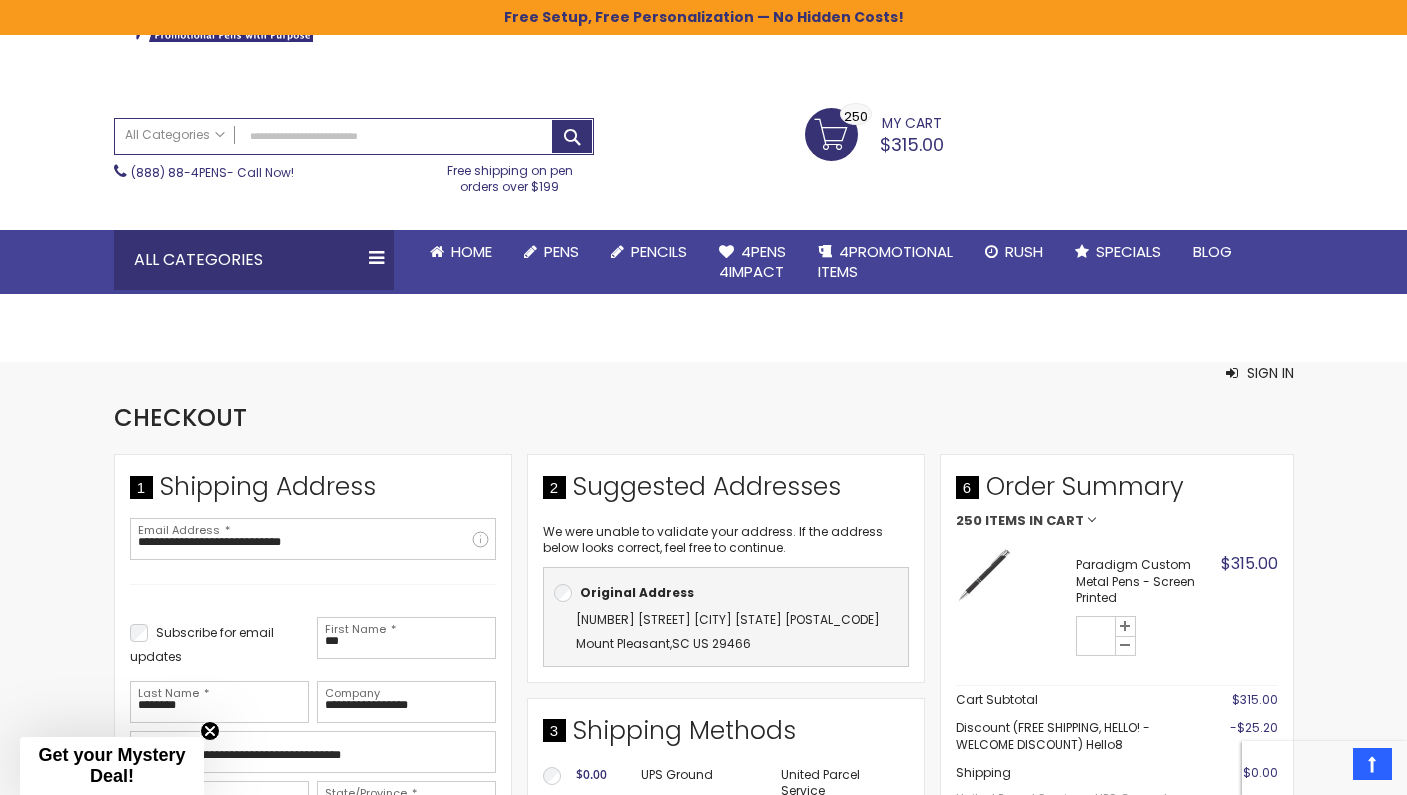 scroll, scrollTop: 133, scrollLeft: 0, axis: vertical 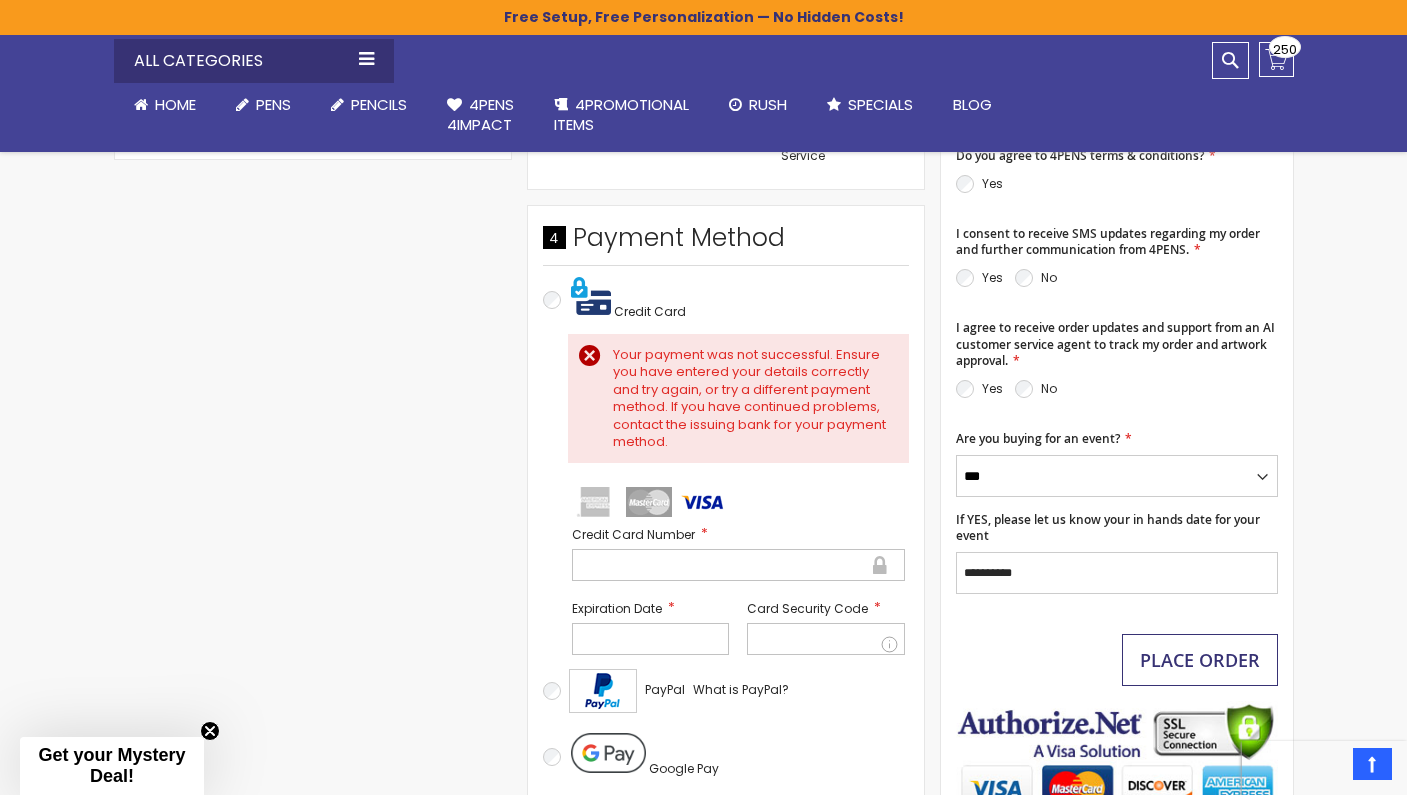 click on "Place Order" at bounding box center [1200, 660] 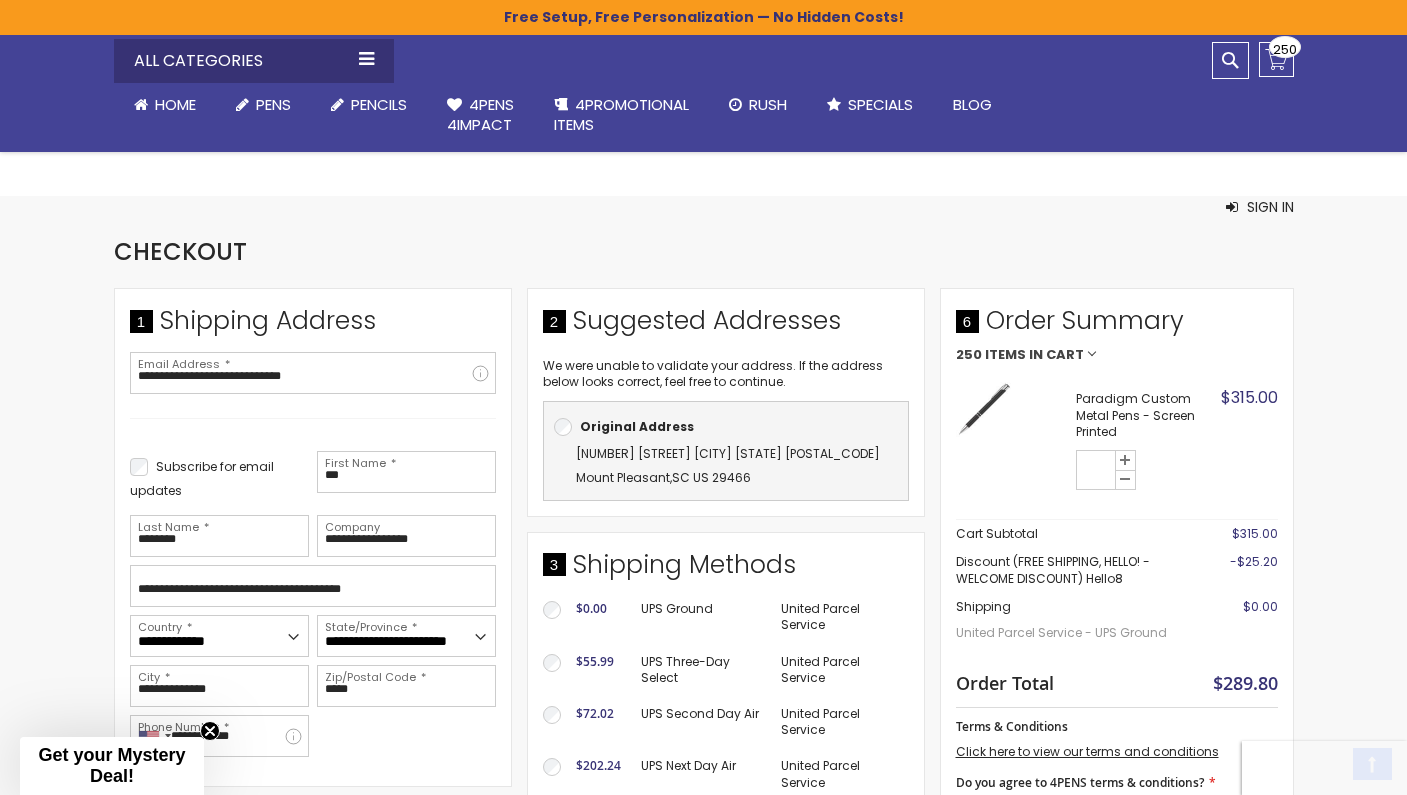 scroll, scrollTop: 343, scrollLeft: 0, axis: vertical 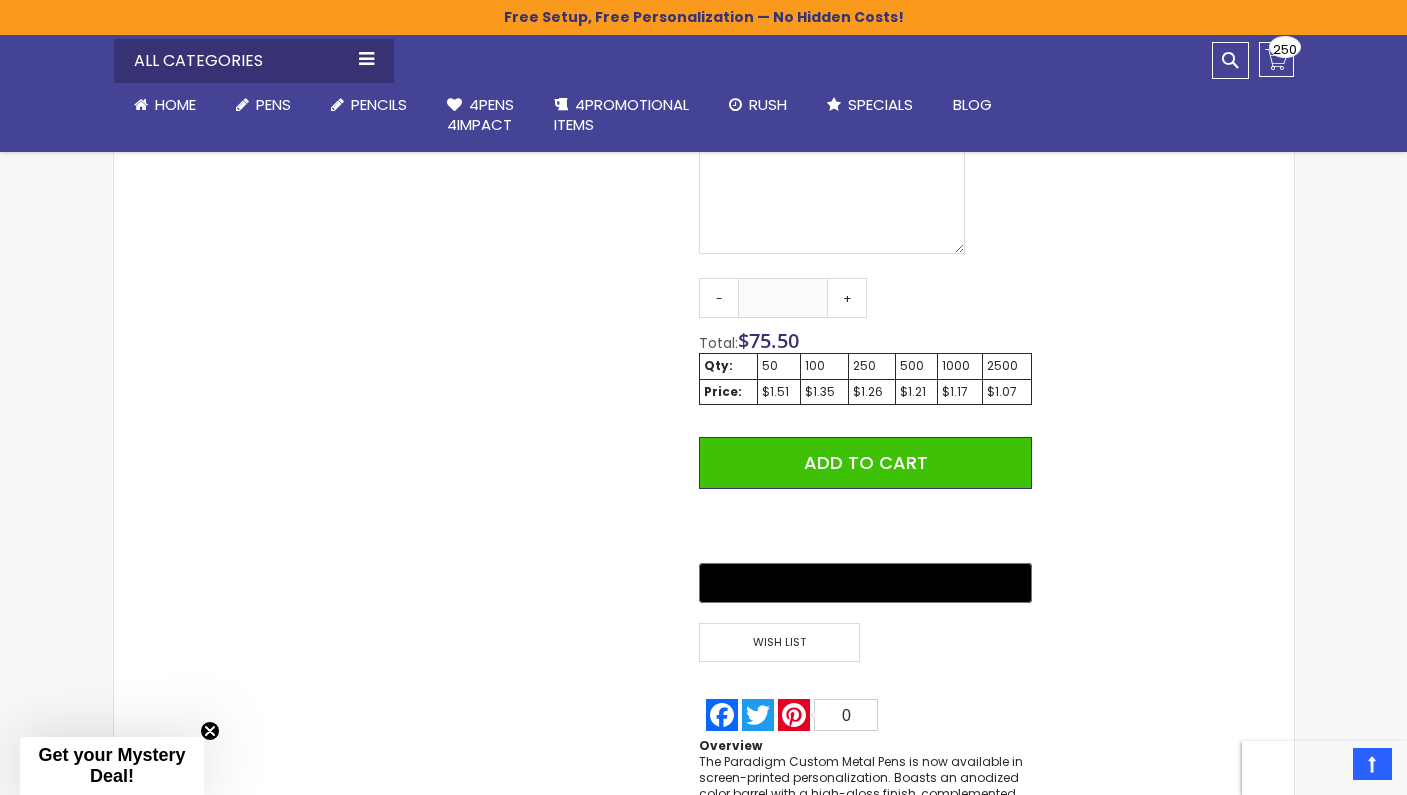 click on "250" at bounding box center [872, 366] 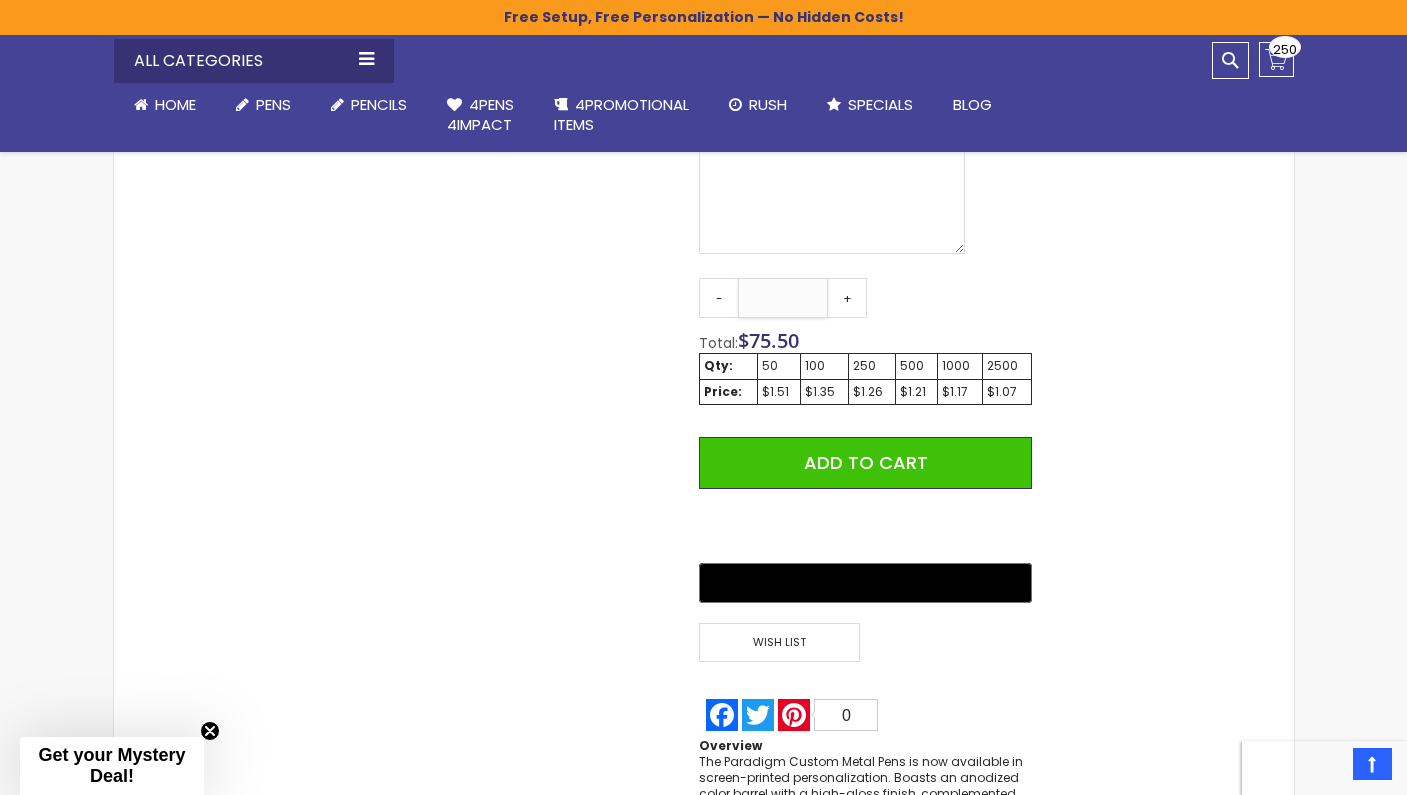 drag, startPoint x: 802, startPoint y: 286, endPoint x: 742, endPoint y: 286, distance: 60 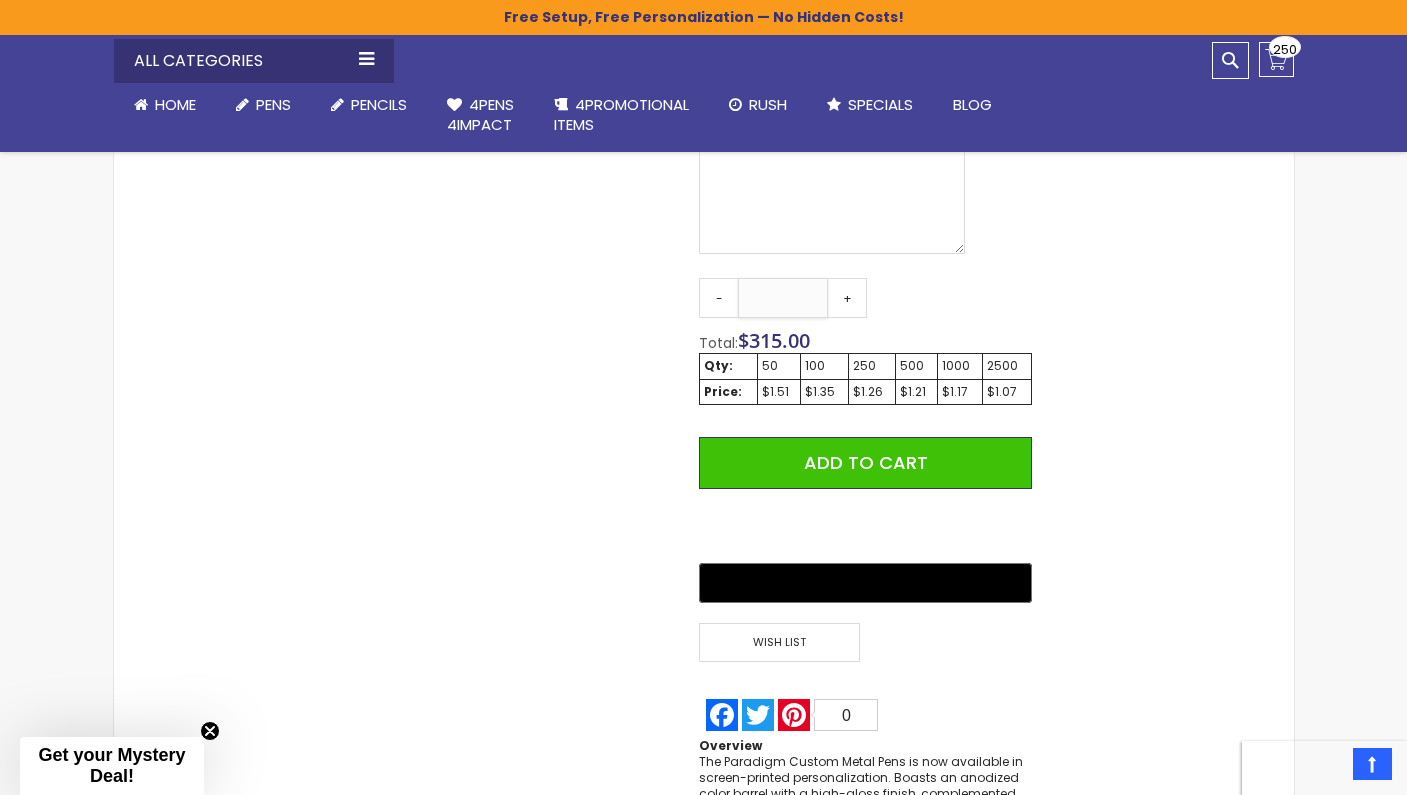 type on "***" 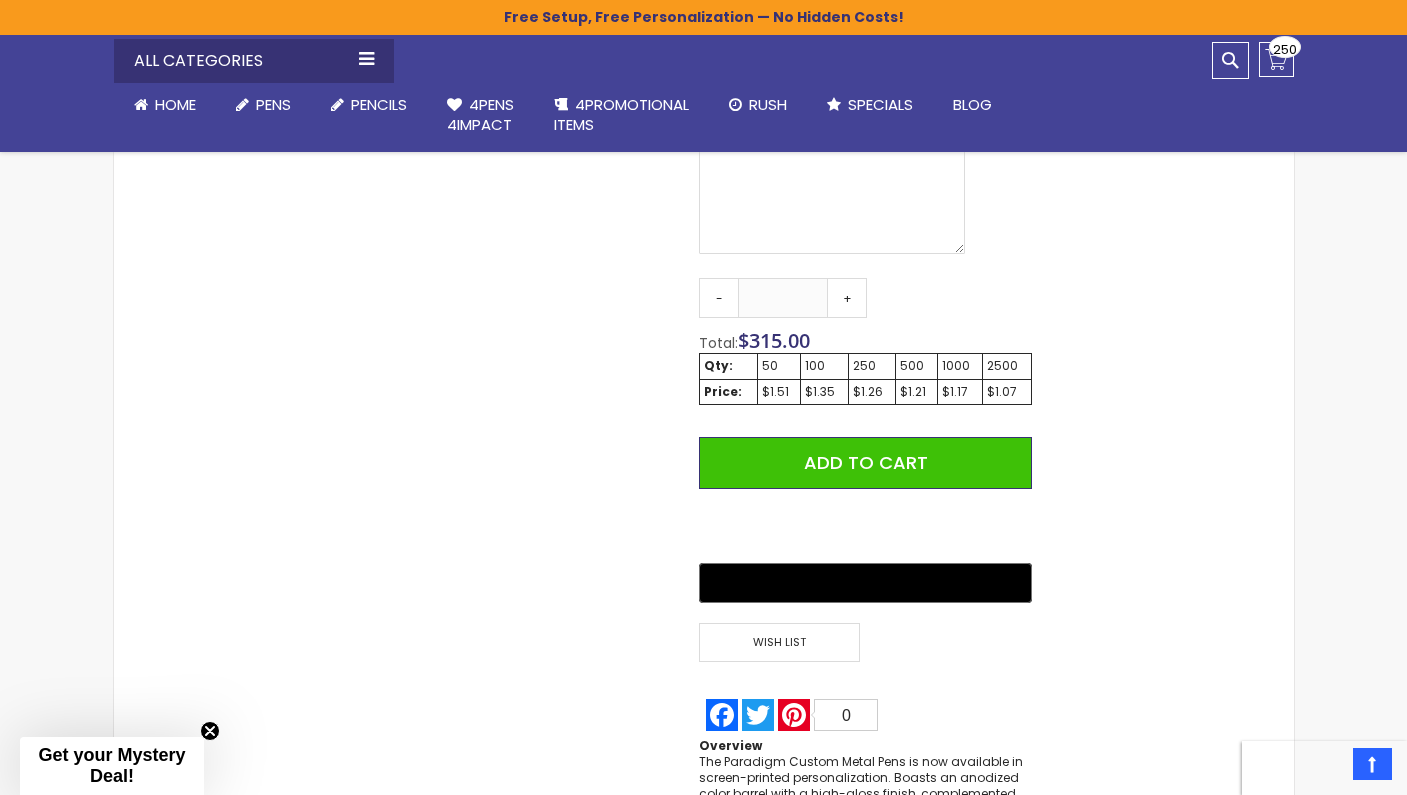 click on "Skip to the end of the images gallery
Skip to the beginning of the images gallery
Paradigm Custom Metal Pens - Screen Printed
SKU
4PHPC-763
Be the first to review this product
In stock
Only  %1  left
$1.07" at bounding box center [704, 62] 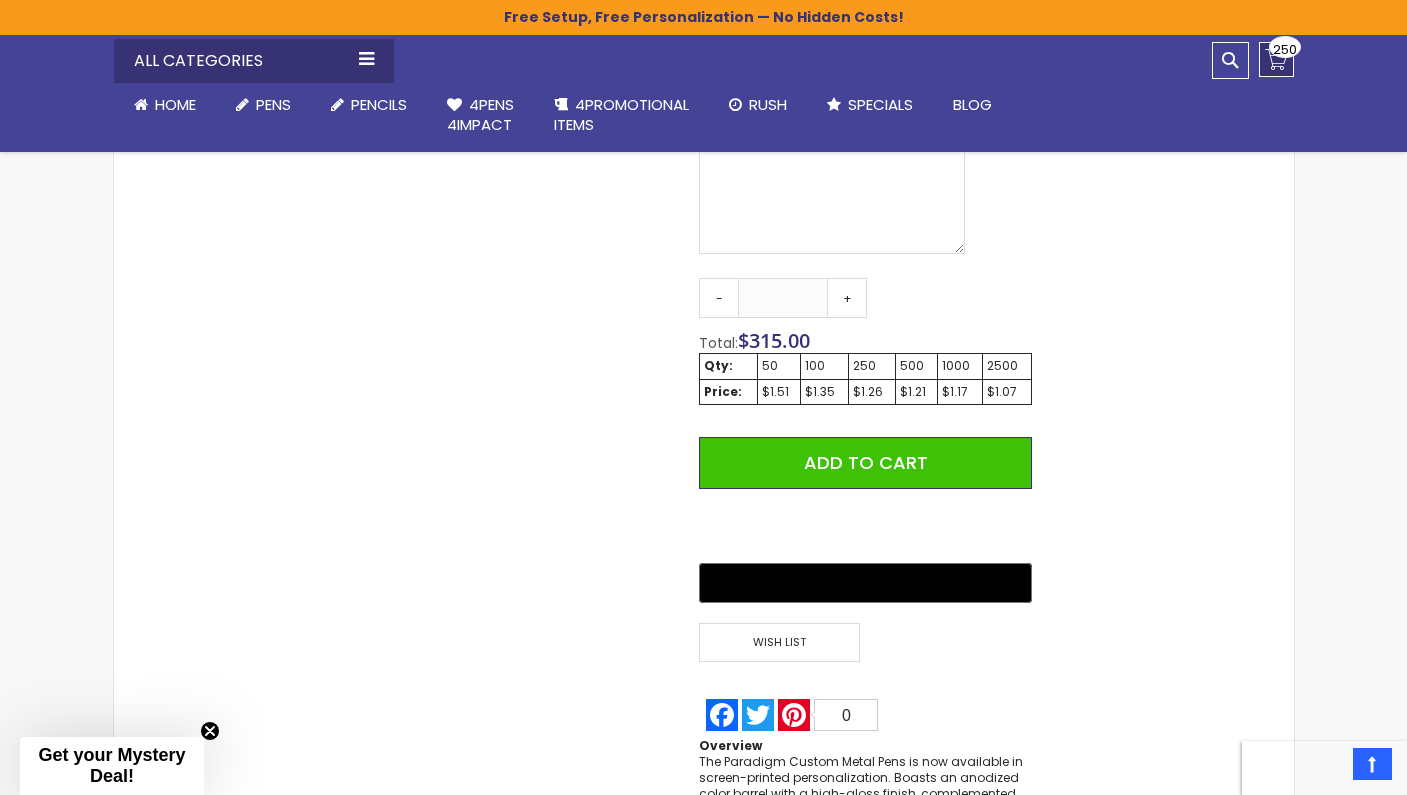 click on "My Cart
$315.00
250
250
items" at bounding box center [1276, 59] 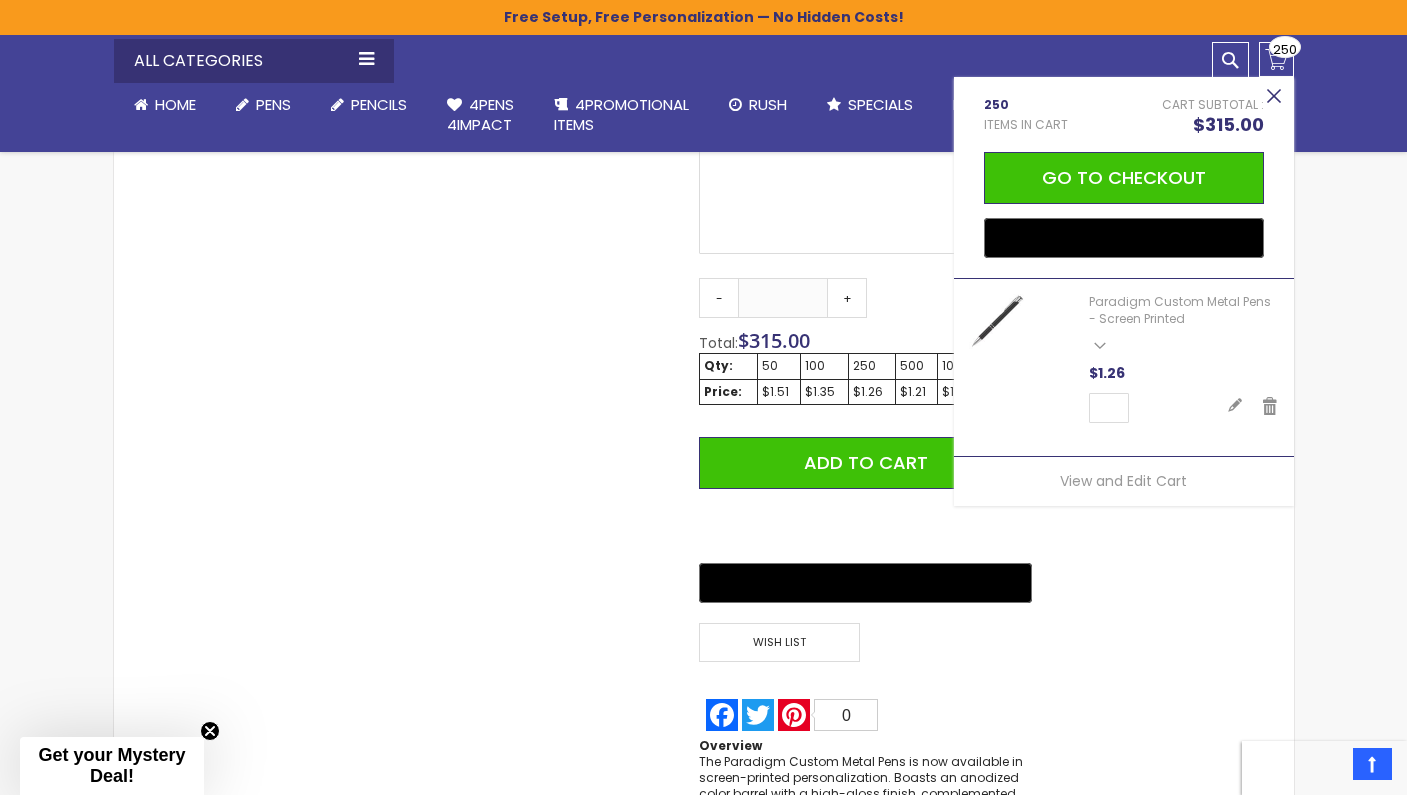 click on "Close" at bounding box center [1274, 97] 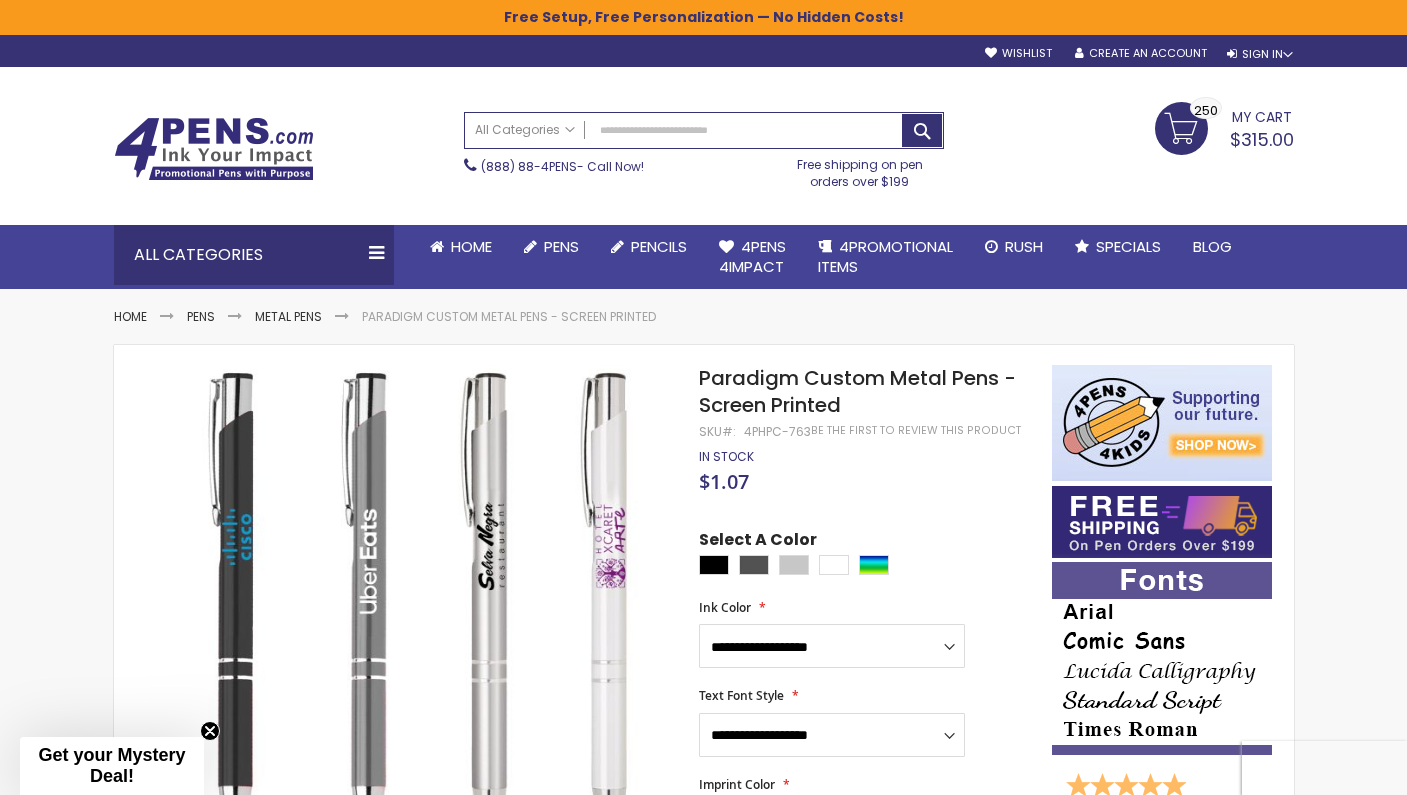 scroll, scrollTop: 0, scrollLeft: 0, axis: both 